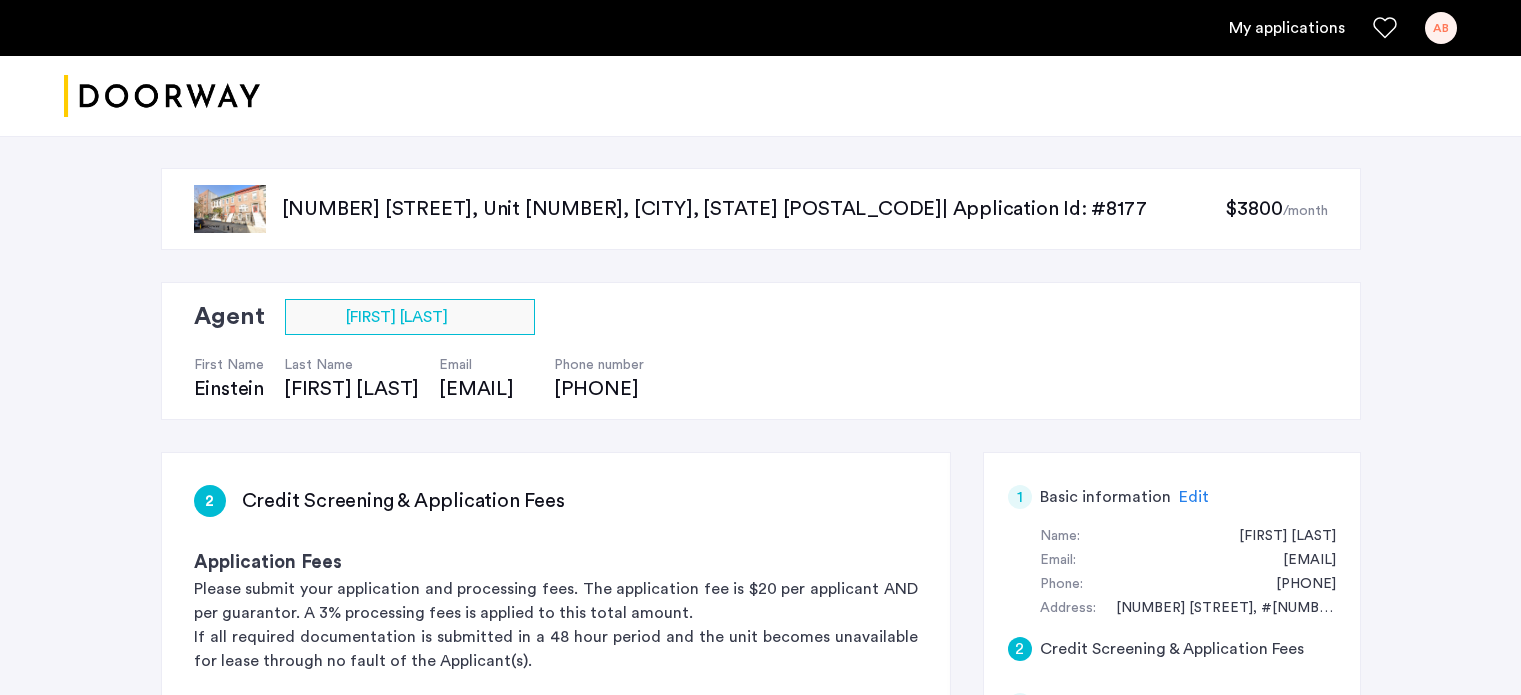 scroll, scrollTop: 526, scrollLeft: 0, axis: vertical 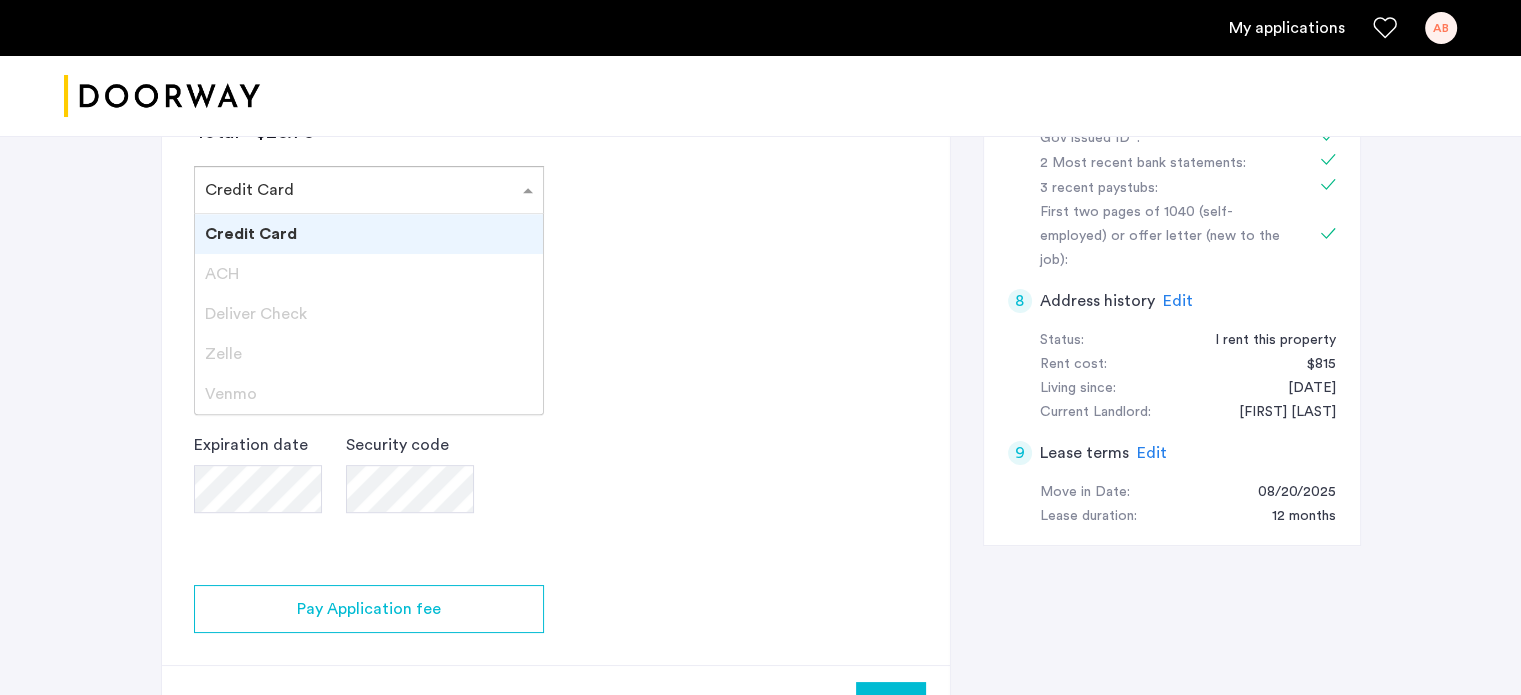 click on "Select payment method ×  Credit Card" 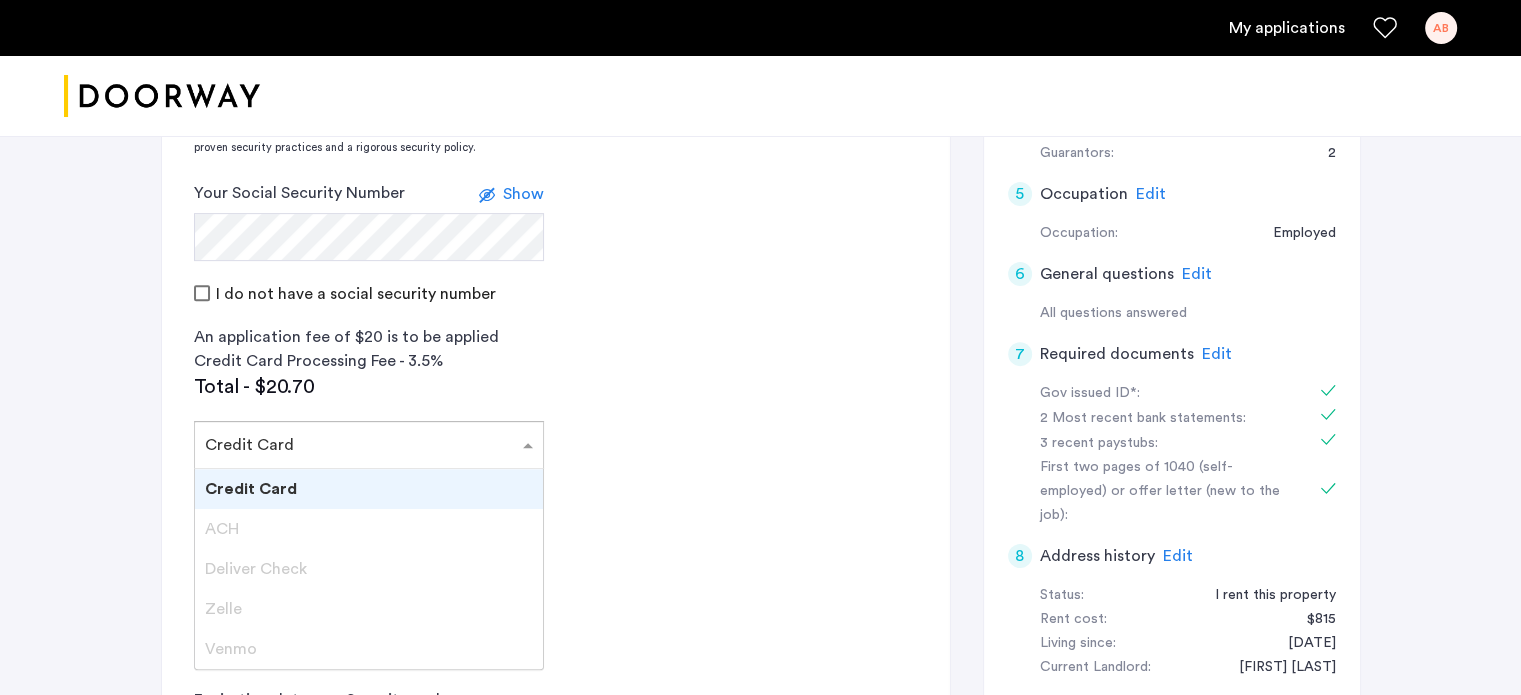 scroll, scrollTop: 926, scrollLeft: 0, axis: vertical 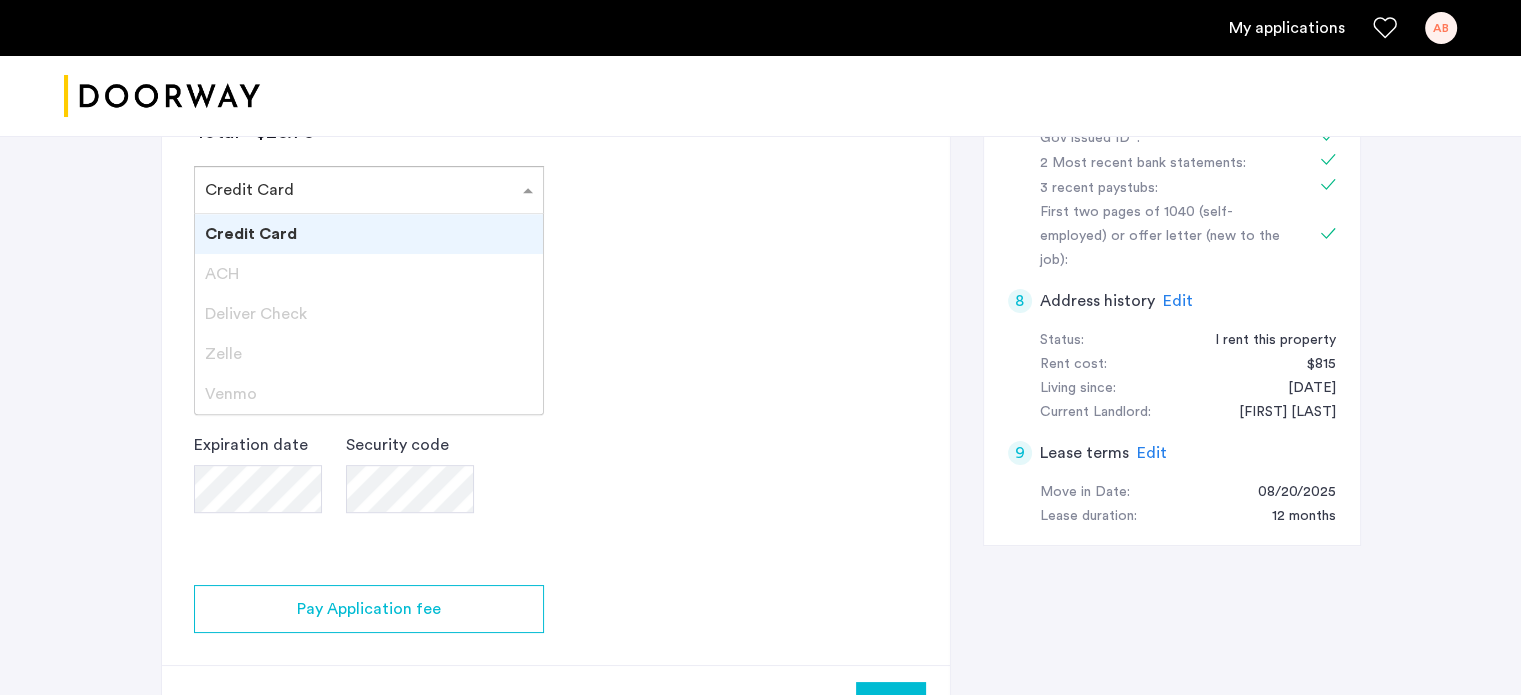 click on "Credit Card" at bounding box center (369, 234) 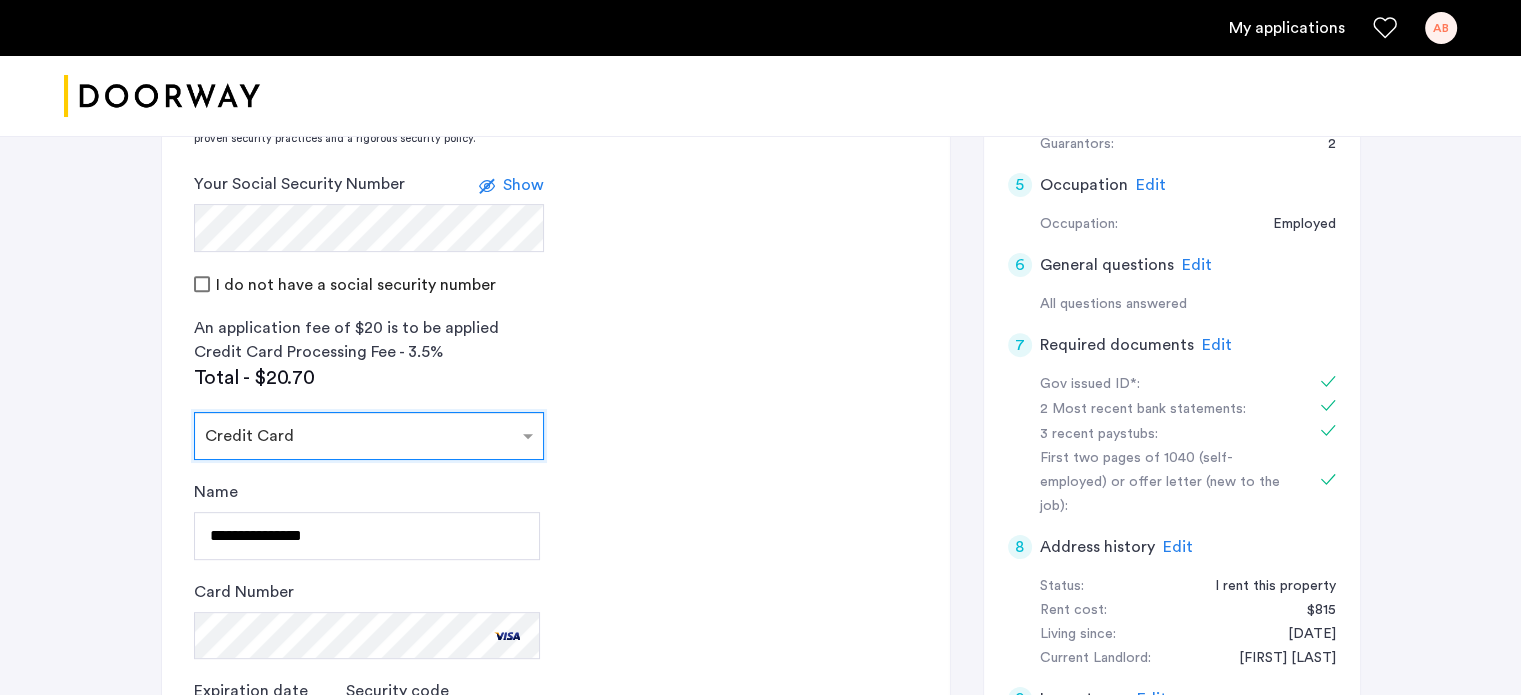scroll, scrollTop: 626, scrollLeft: 0, axis: vertical 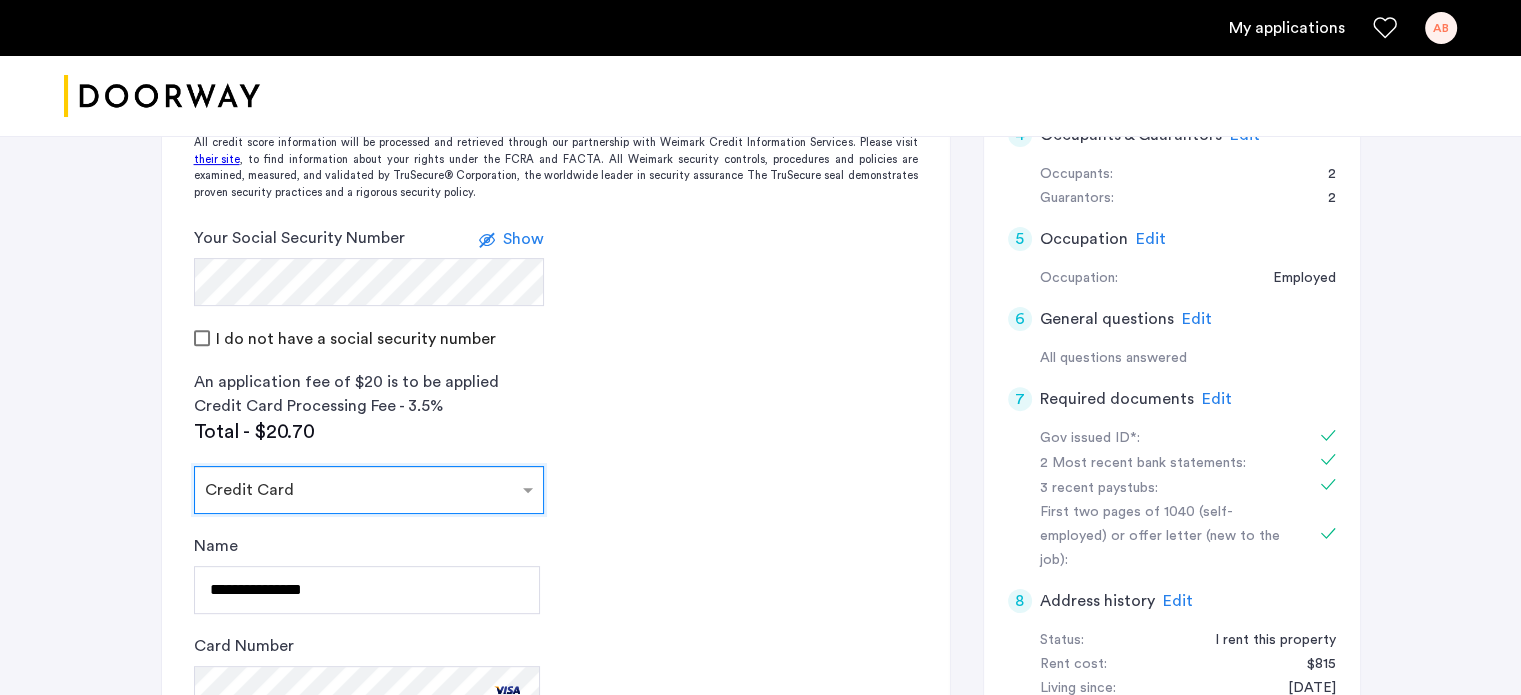 click on "Show" 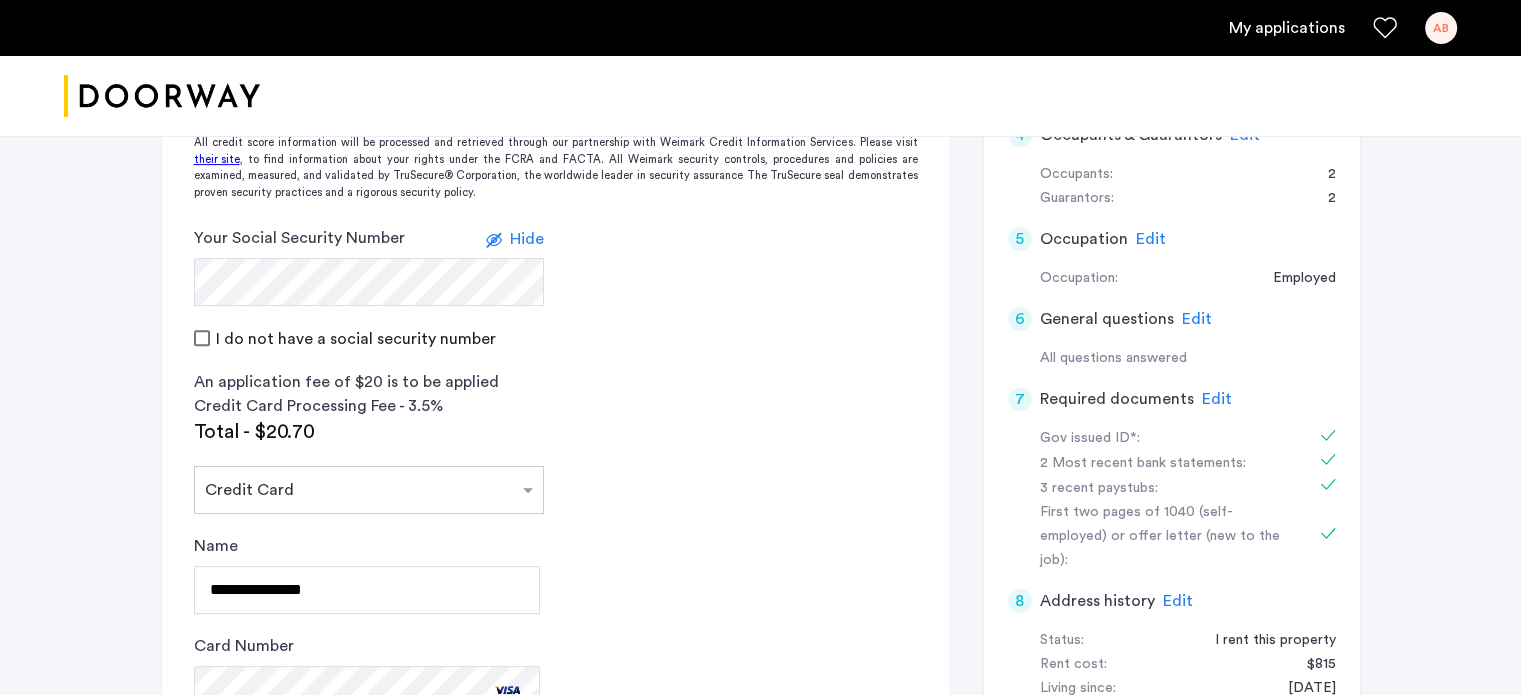 click on "Hide" 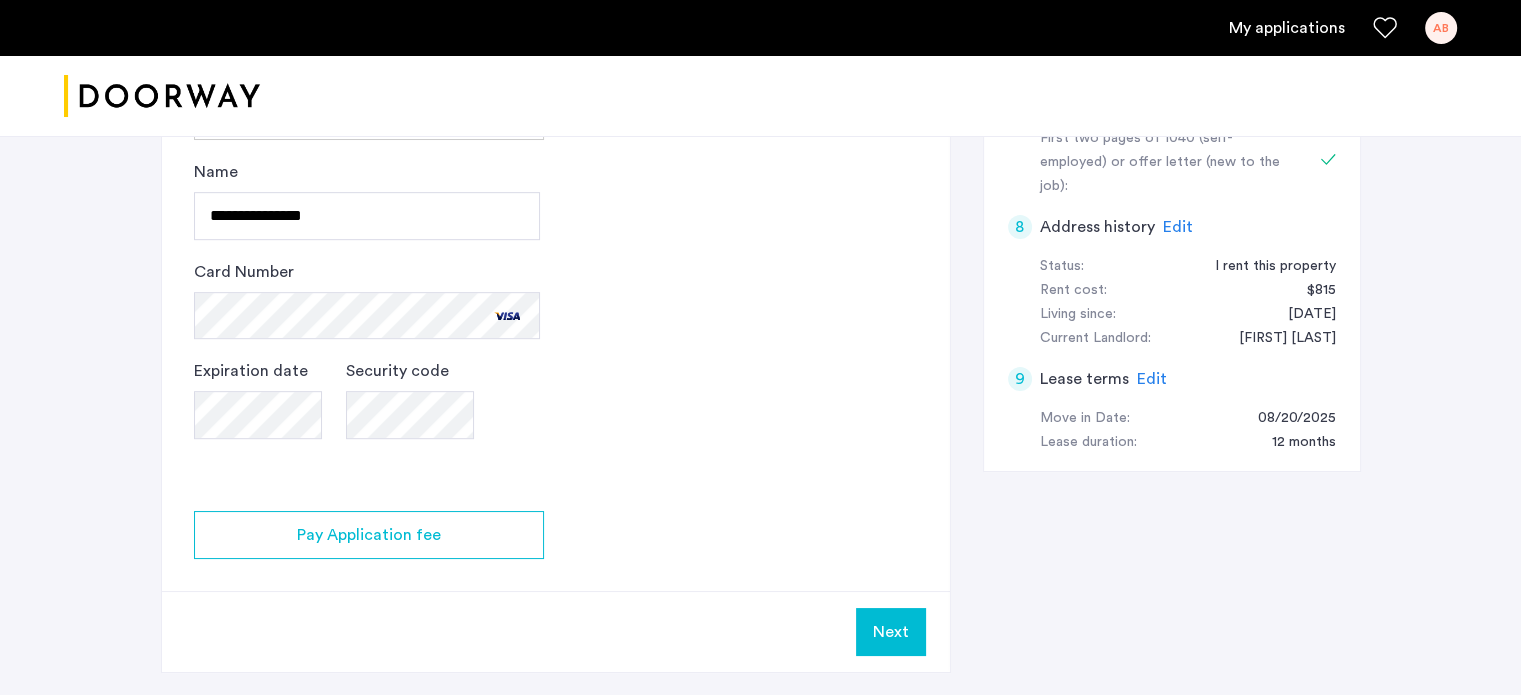 scroll, scrollTop: 1126, scrollLeft: 0, axis: vertical 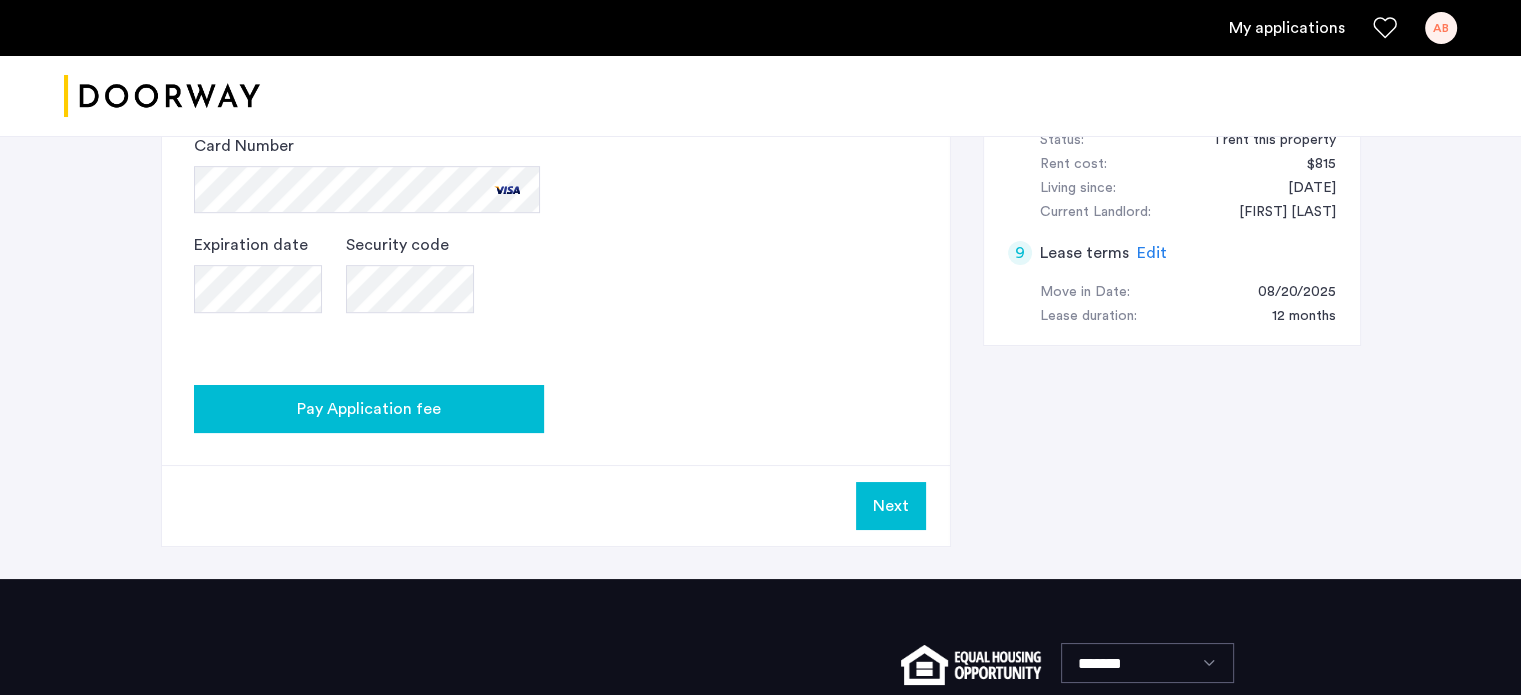 click on "Pay Application fee" 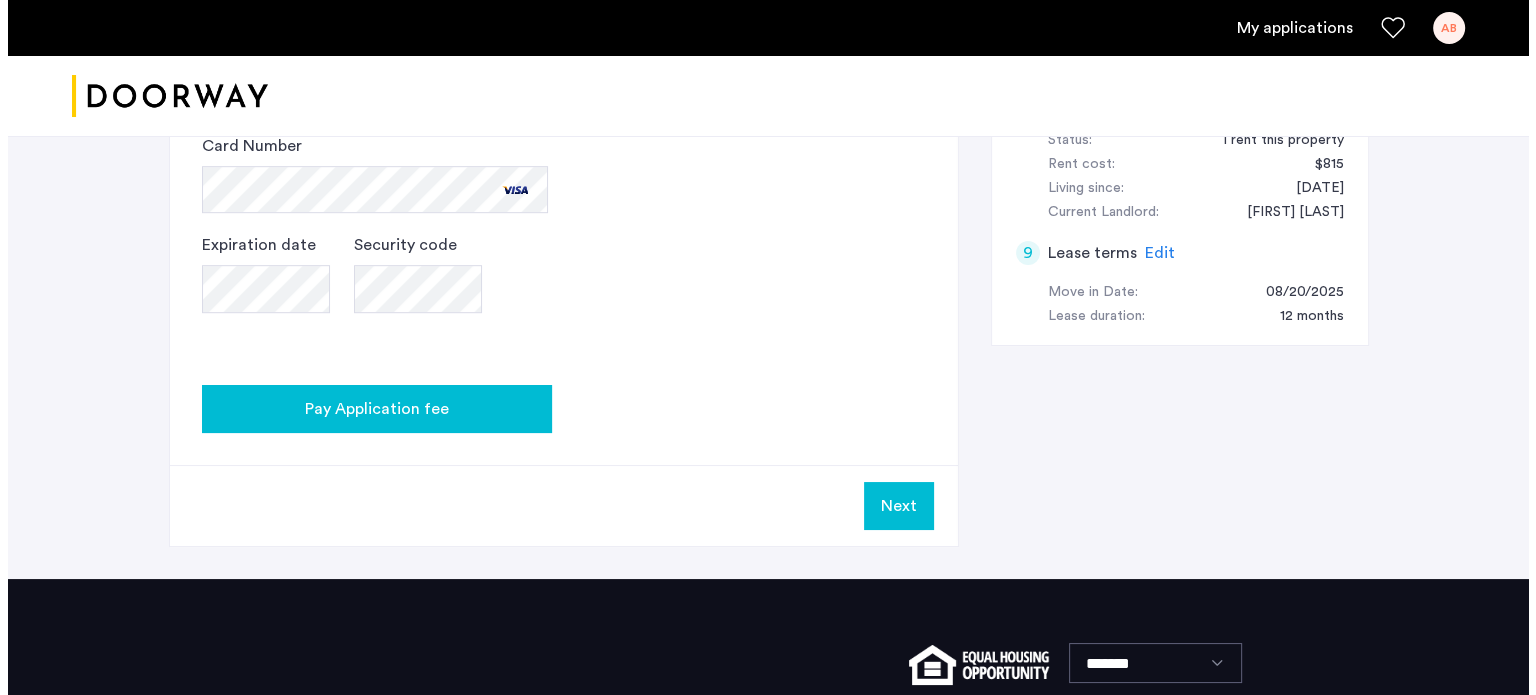 scroll, scrollTop: 0, scrollLeft: 0, axis: both 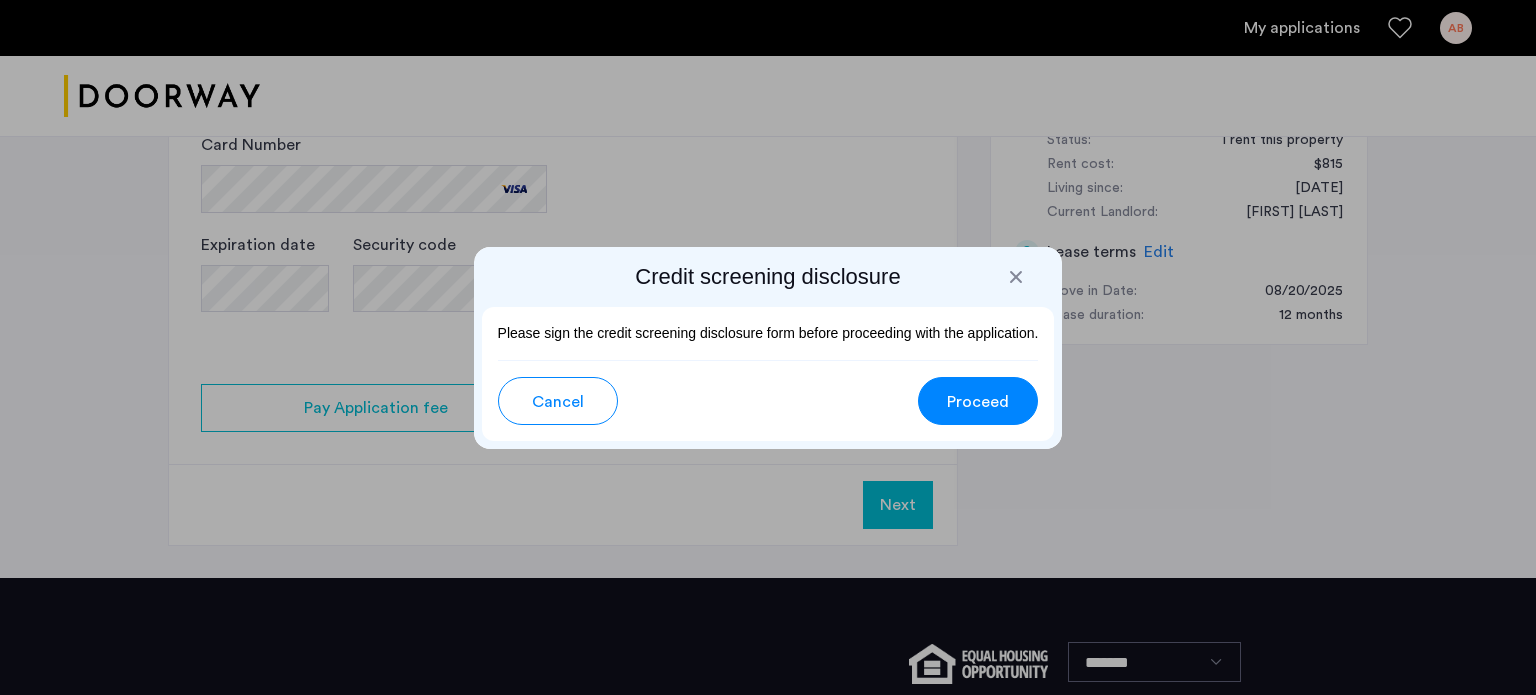 click on "Proceed" at bounding box center (978, 401) 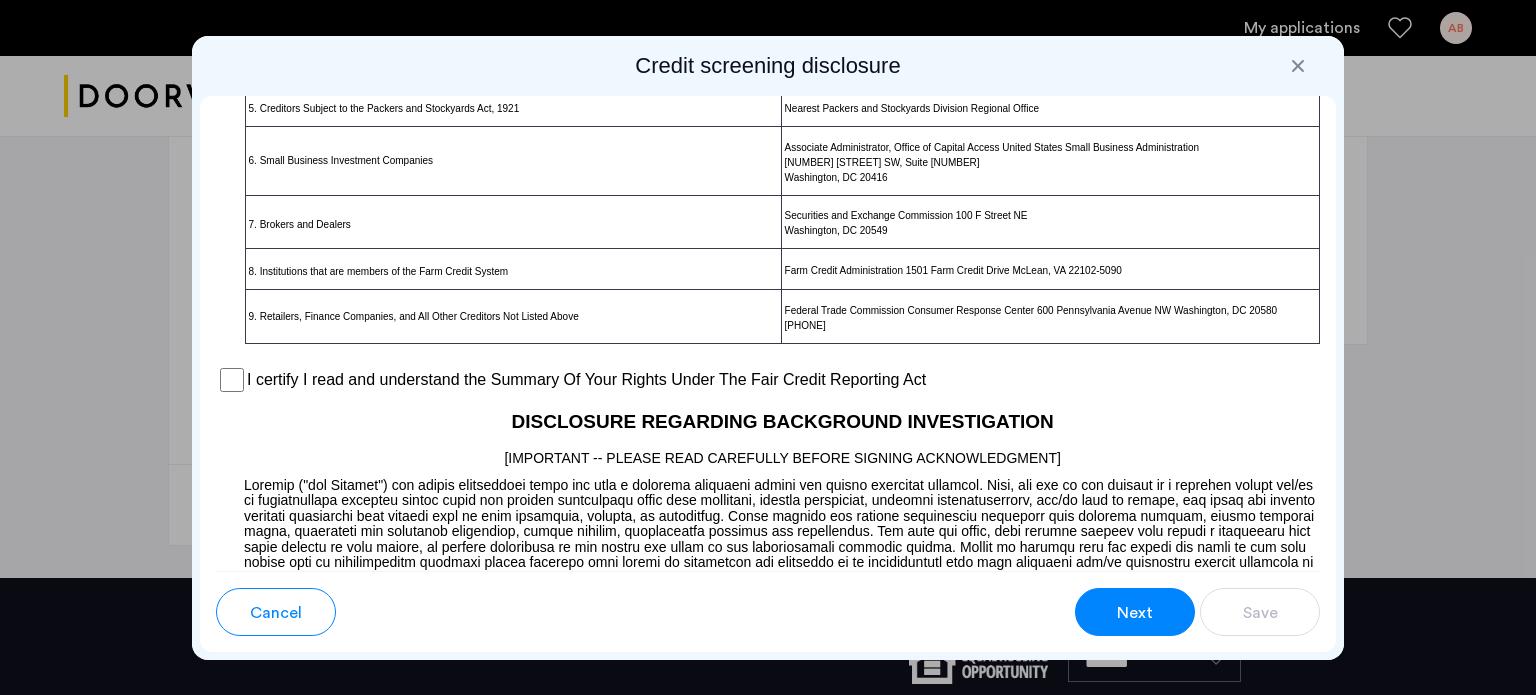 scroll, scrollTop: 1500, scrollLeft: 0, axis: vertical 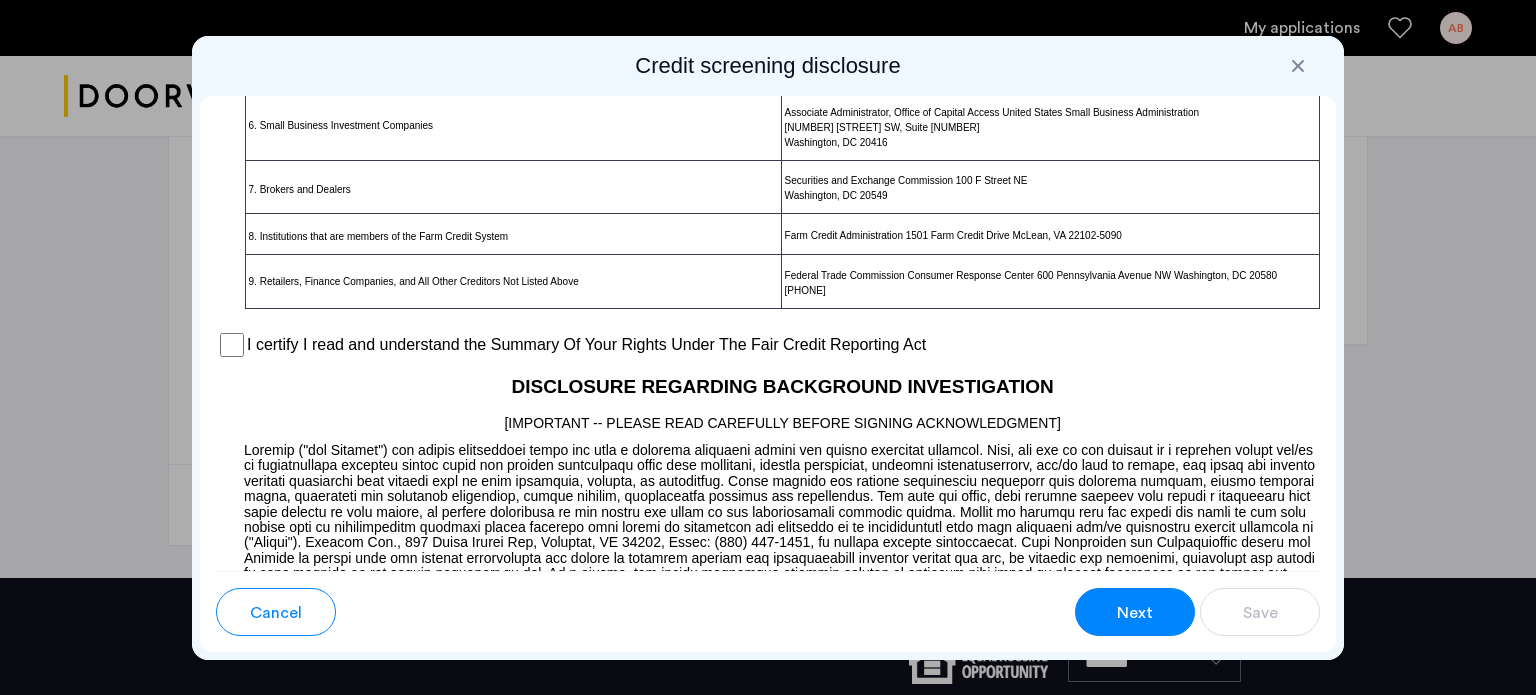click on "I certify I read and understand the Summary Of Your Rights Under The Fair Credit Reporting Act" at bounding box center (586, 345) 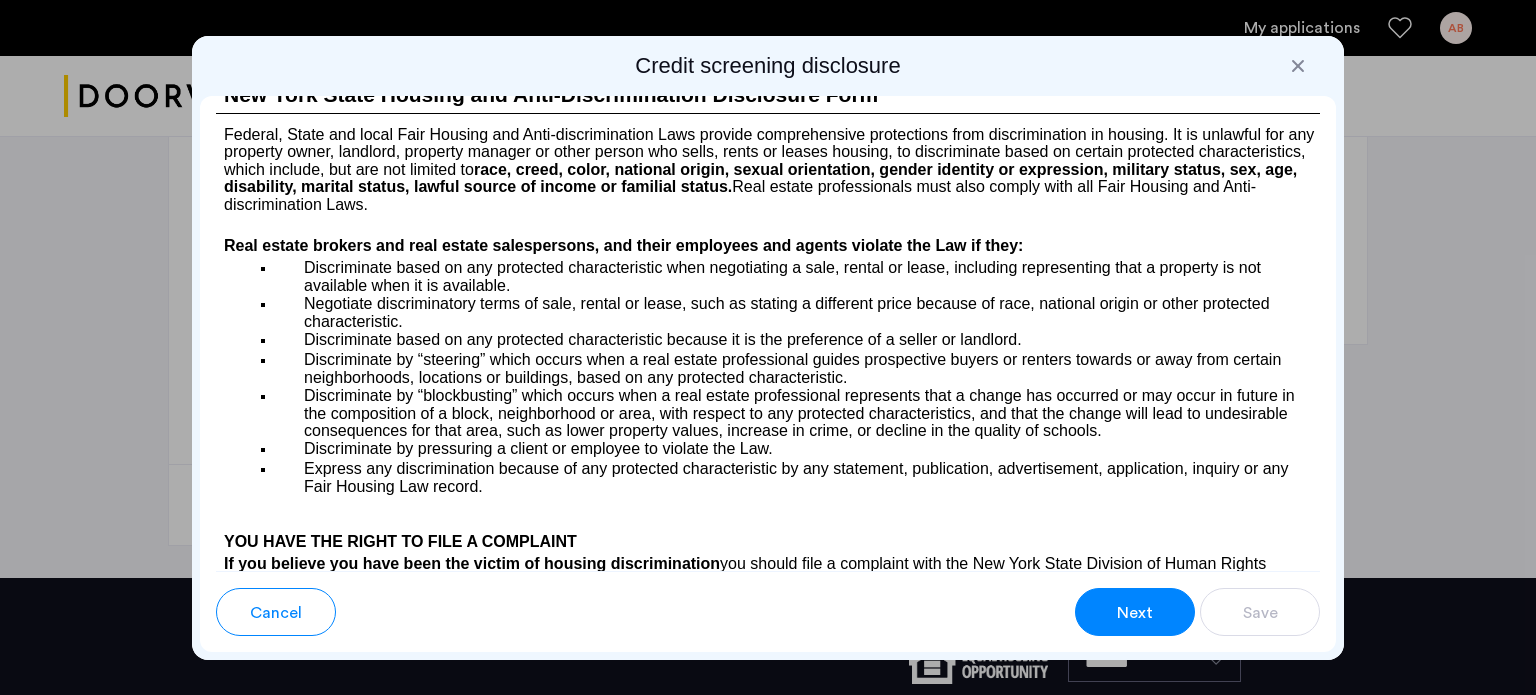 scroll, scrollTop: 2700, scrollLeft: 0, axis: vertical 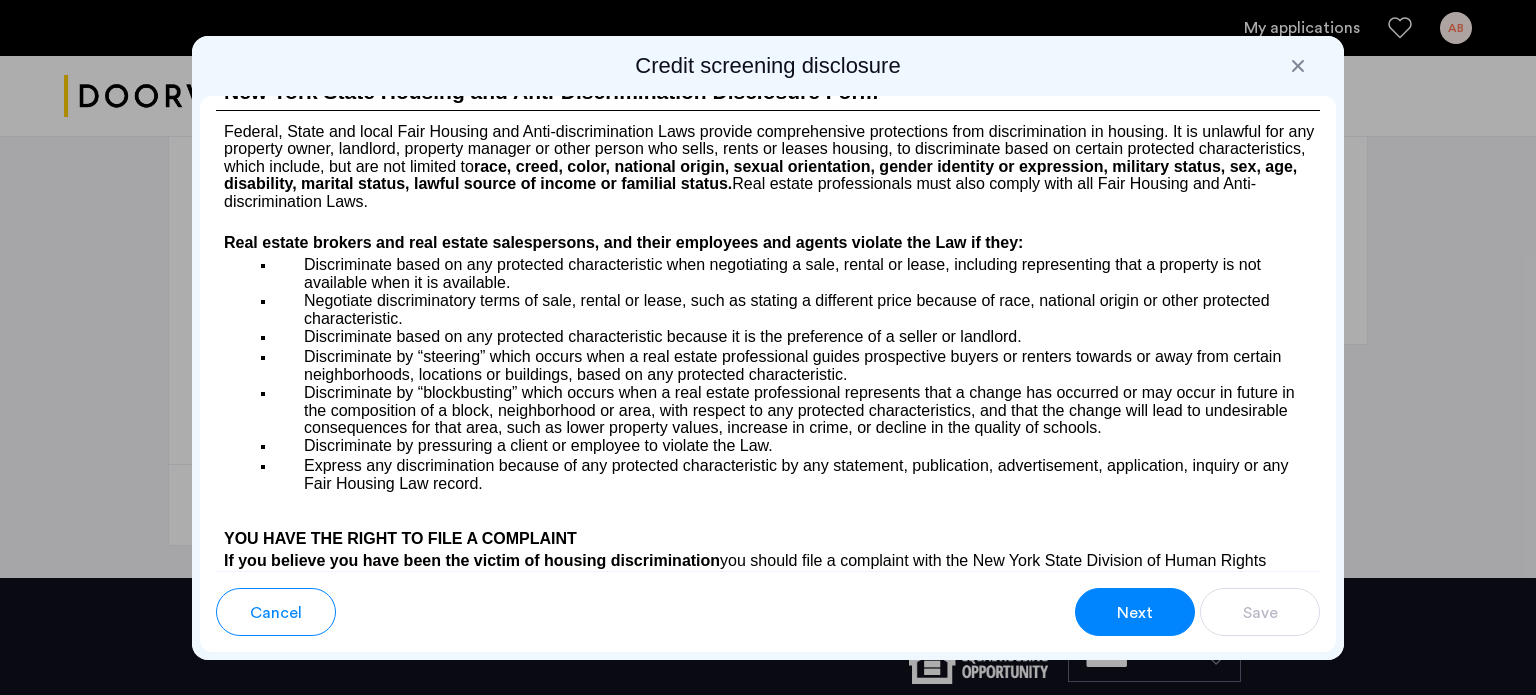 click on "Next" at bounding box center [1135, 612] 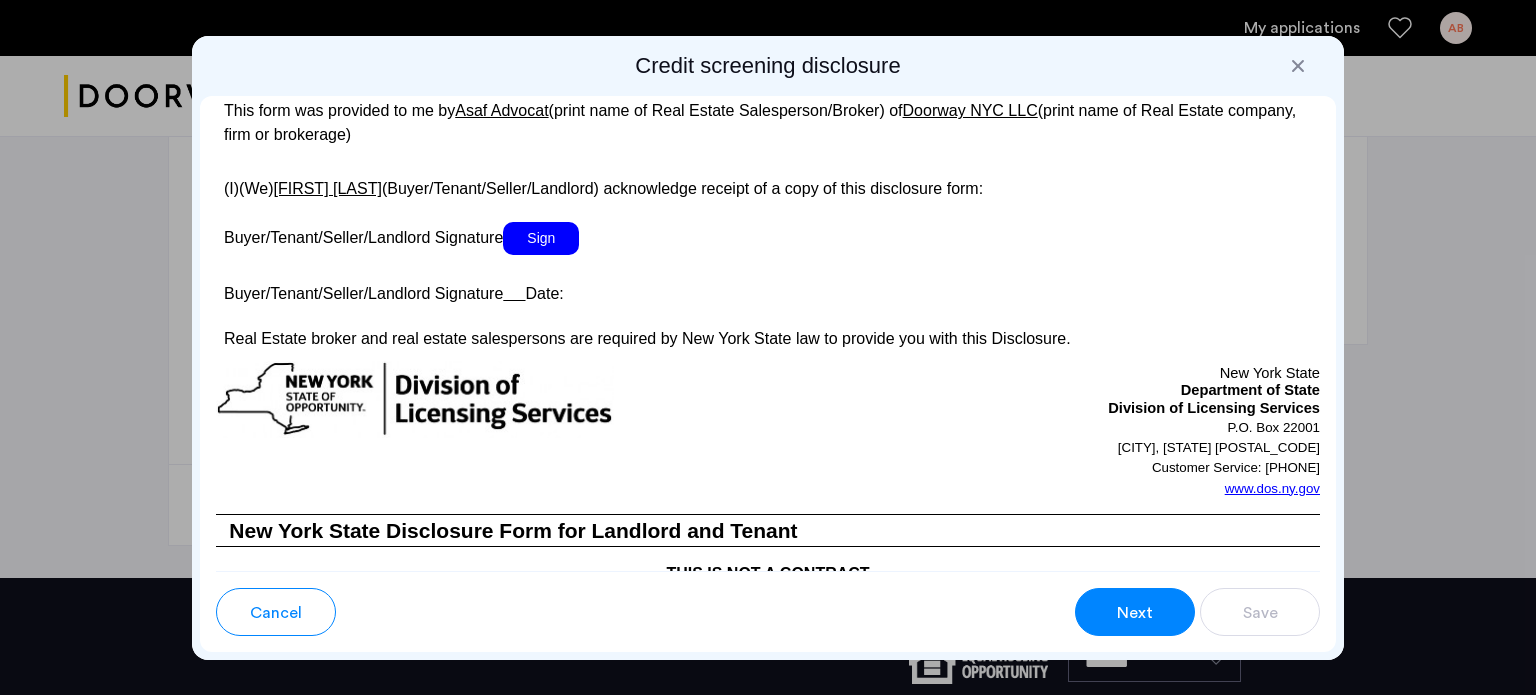 scroll, scrollTop: 3775, scrollLeft: 0, axis: vertical 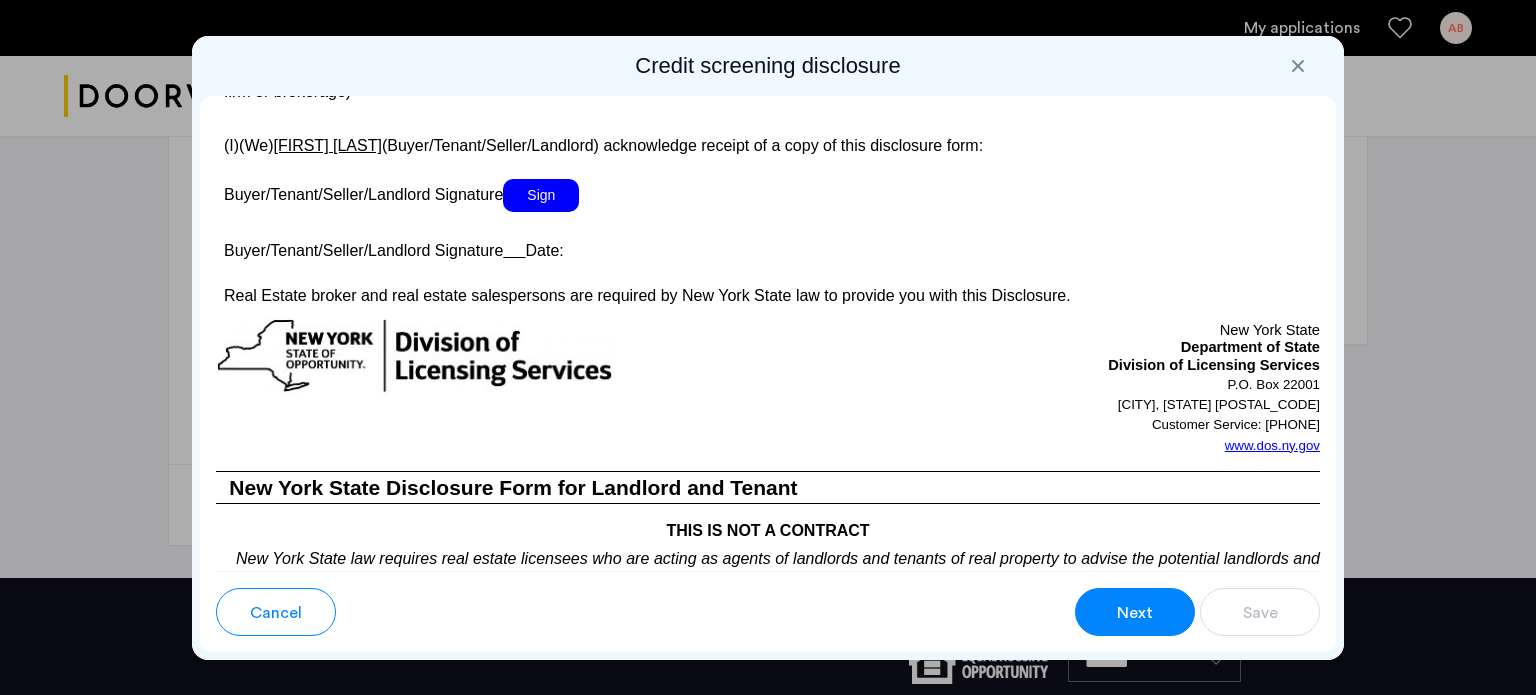 click on "Sign" at bounding box center [541, 195] 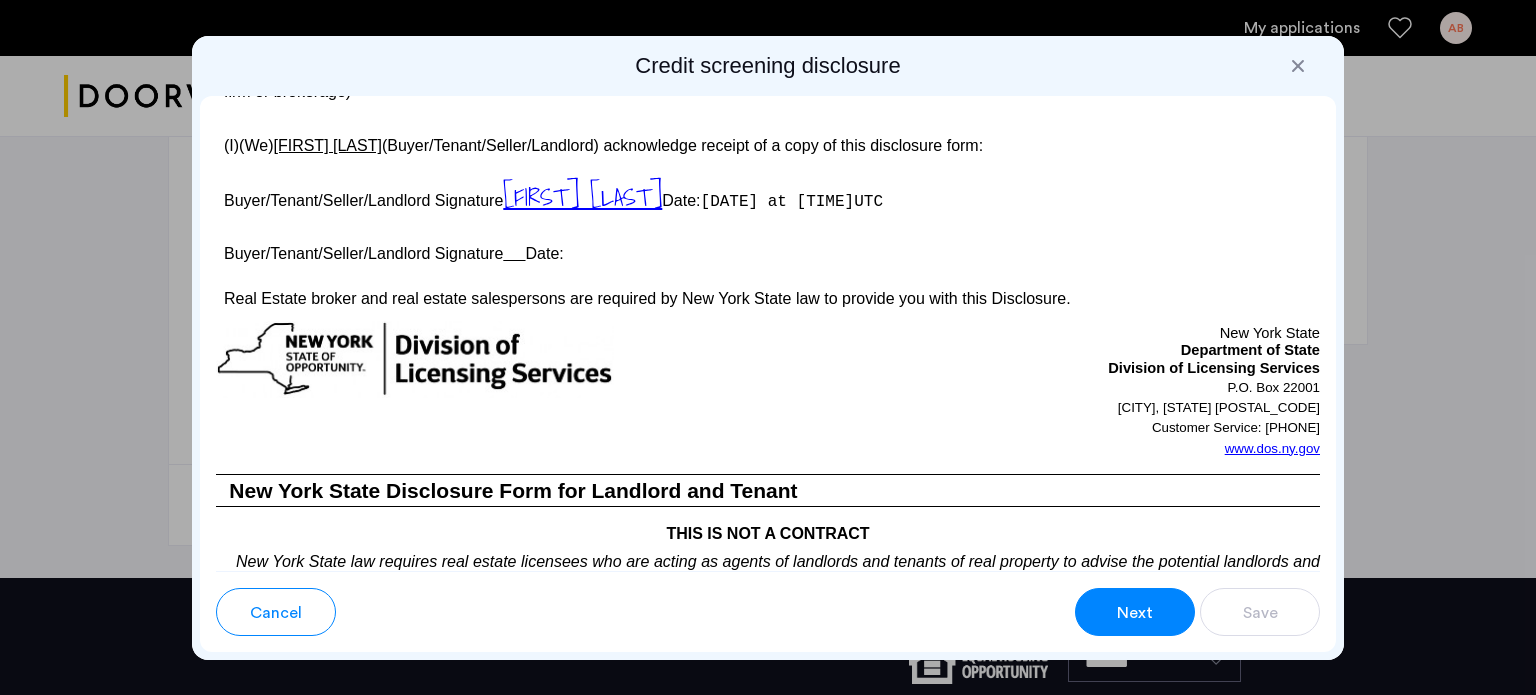 click at bounding box center (514, 253) 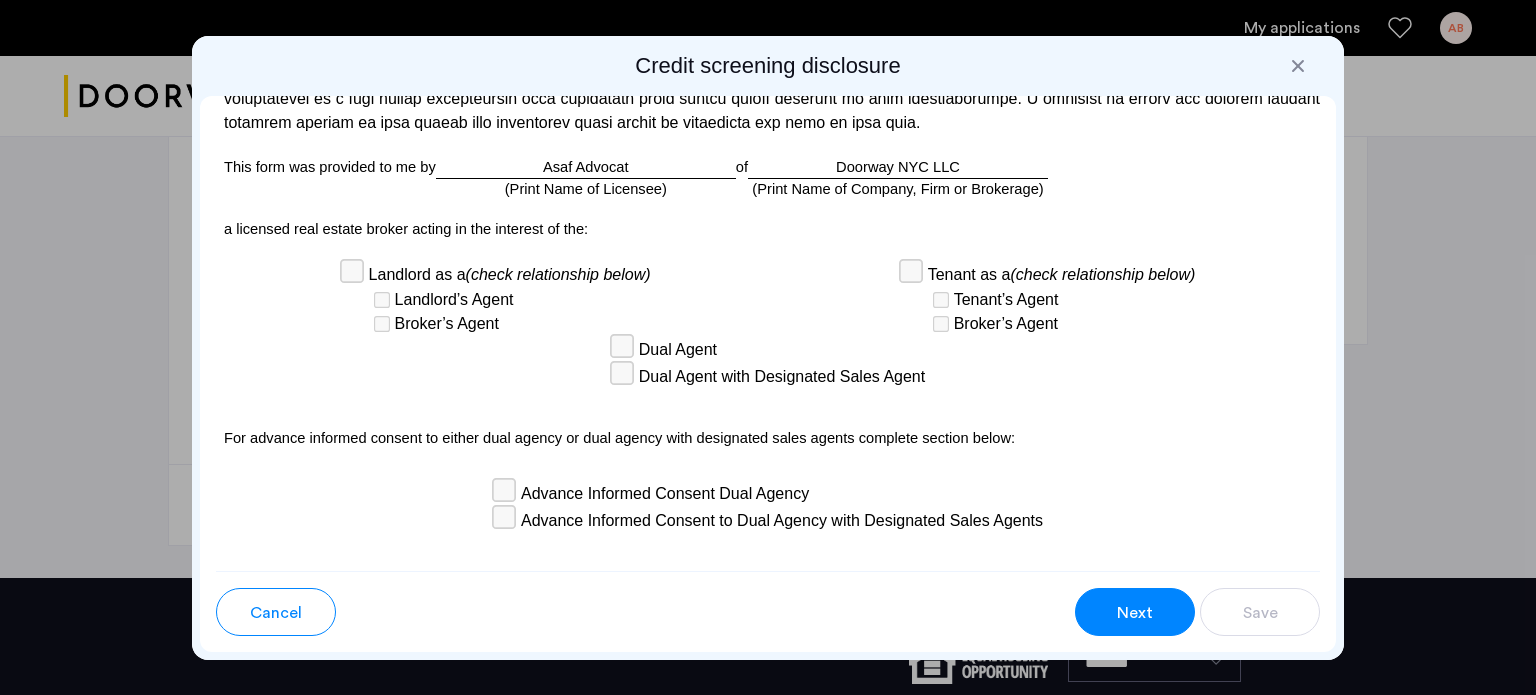 scroll, scrollTop: 5575, scrollLeft: 0, axis: vertical 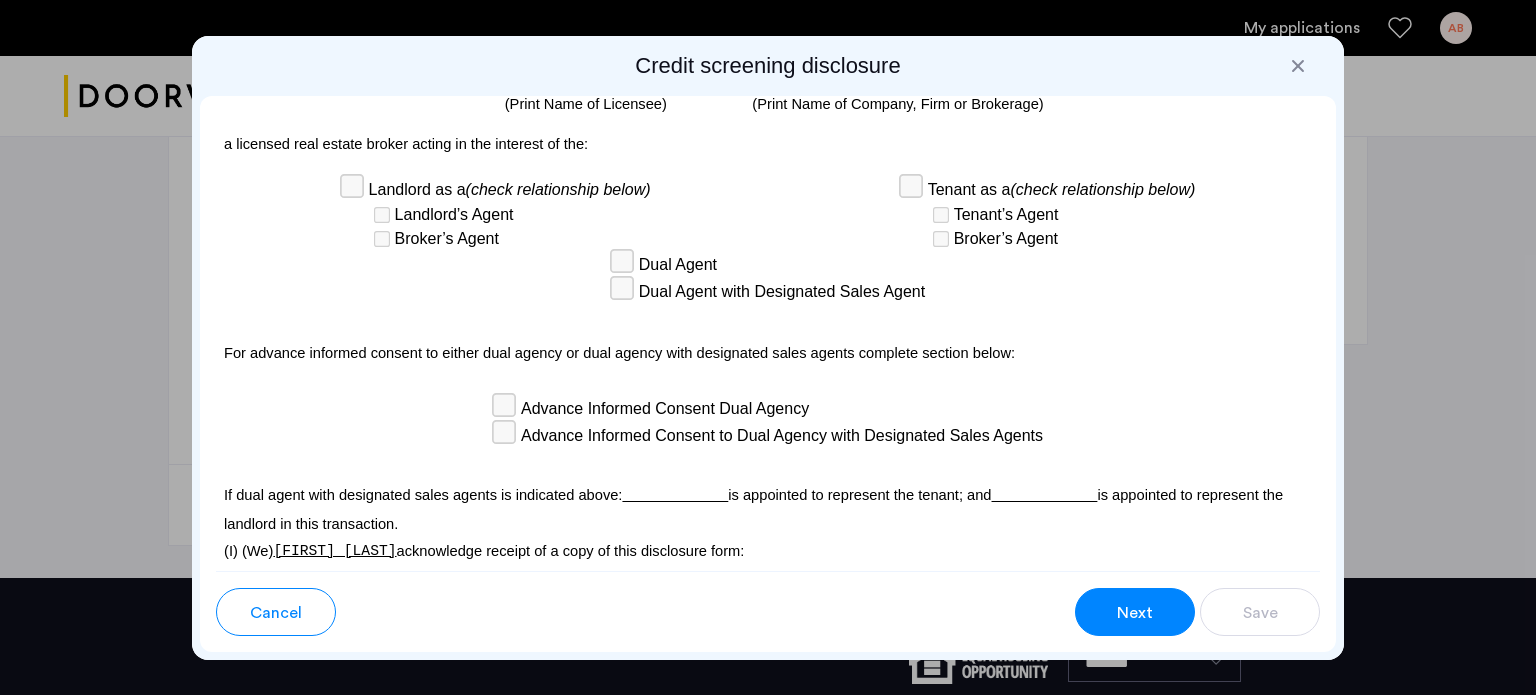 click on "Tenant’s Agent" at bounding box center [1006, 215] 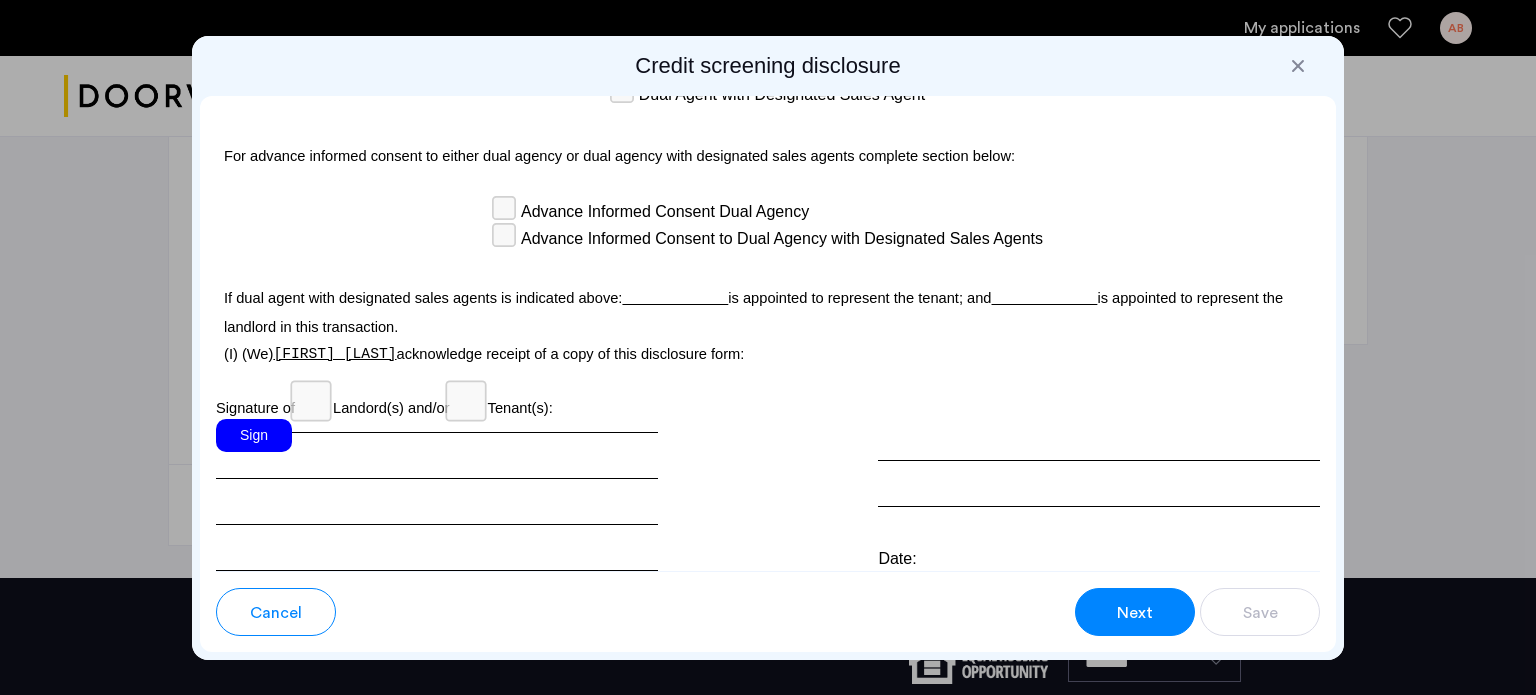 scroll, scrollTop: 5775, scrollLeft: 0, axis: vertical 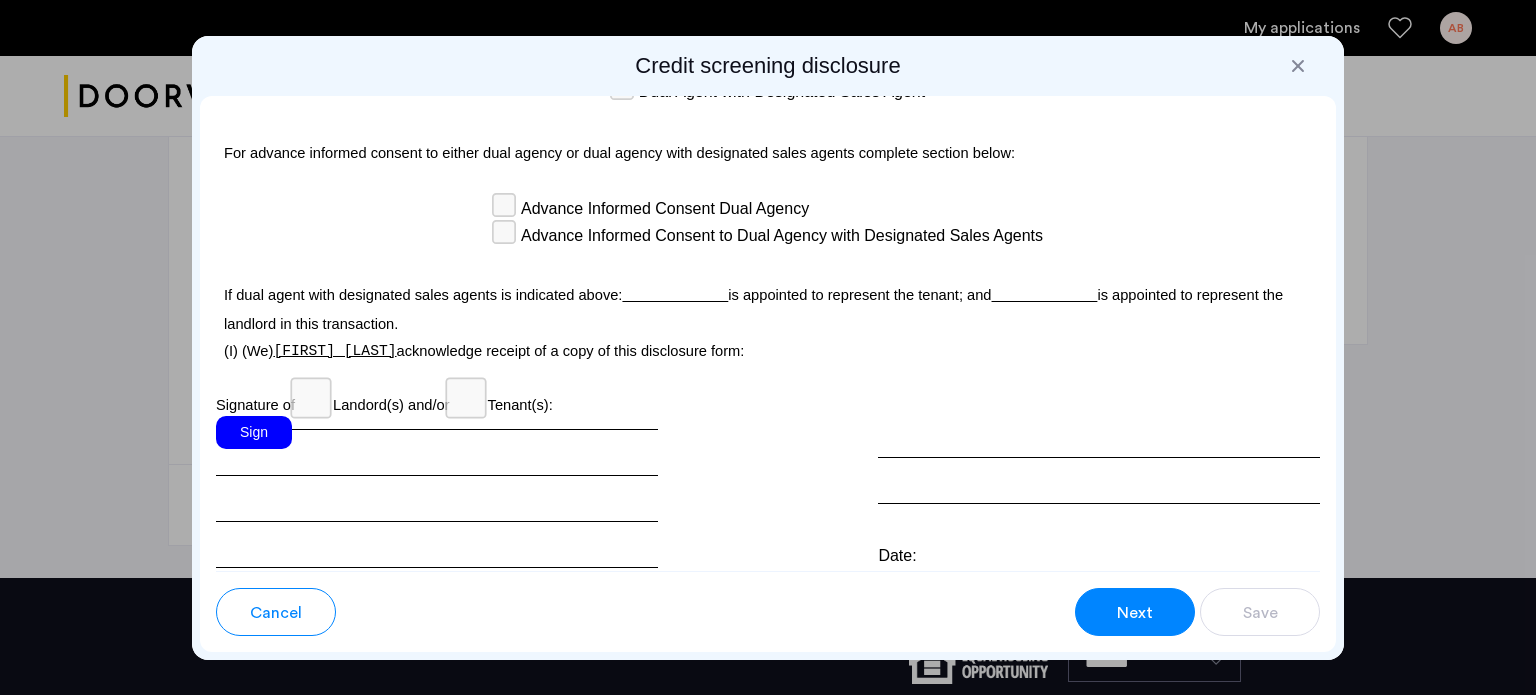 click on "Sign" at bounding box center [437, 492] 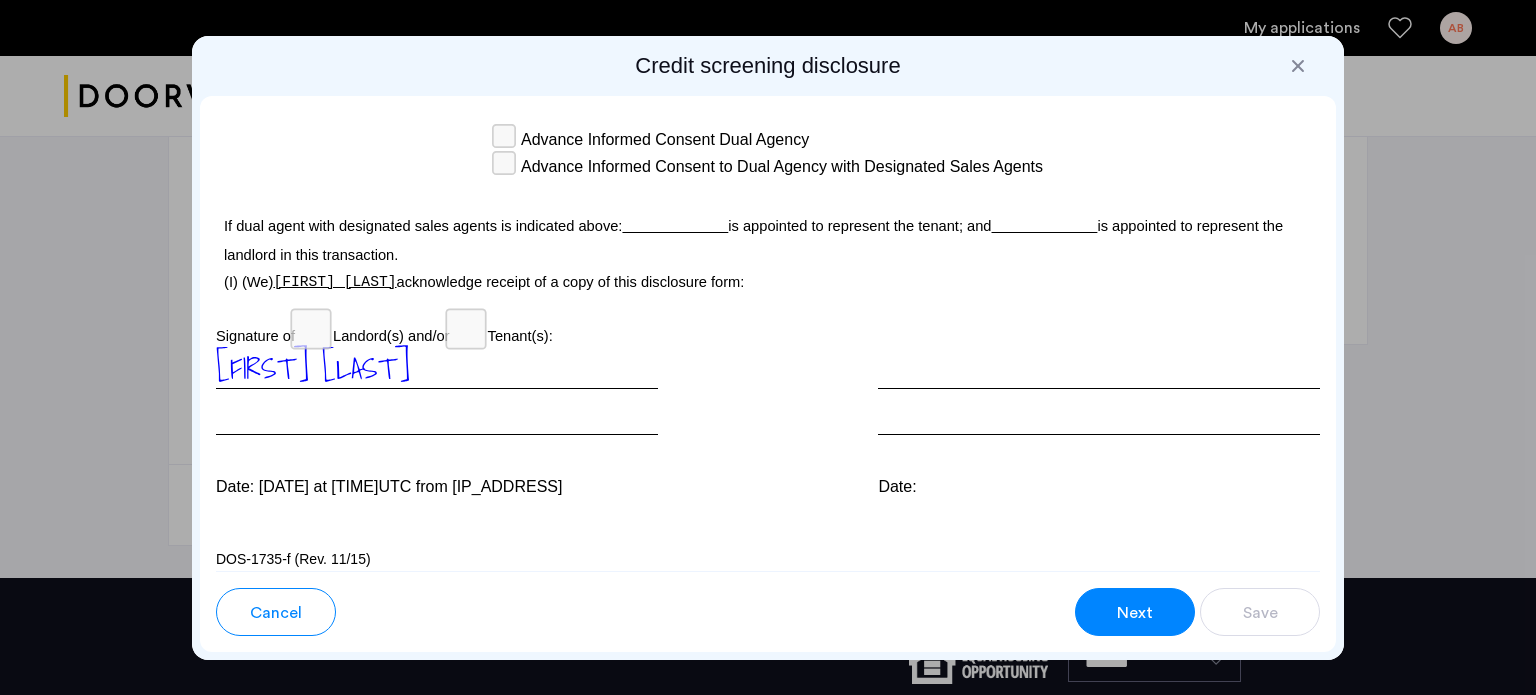 scroll, scrollTop: 5848, scrollLeft: 0, axis: vertical 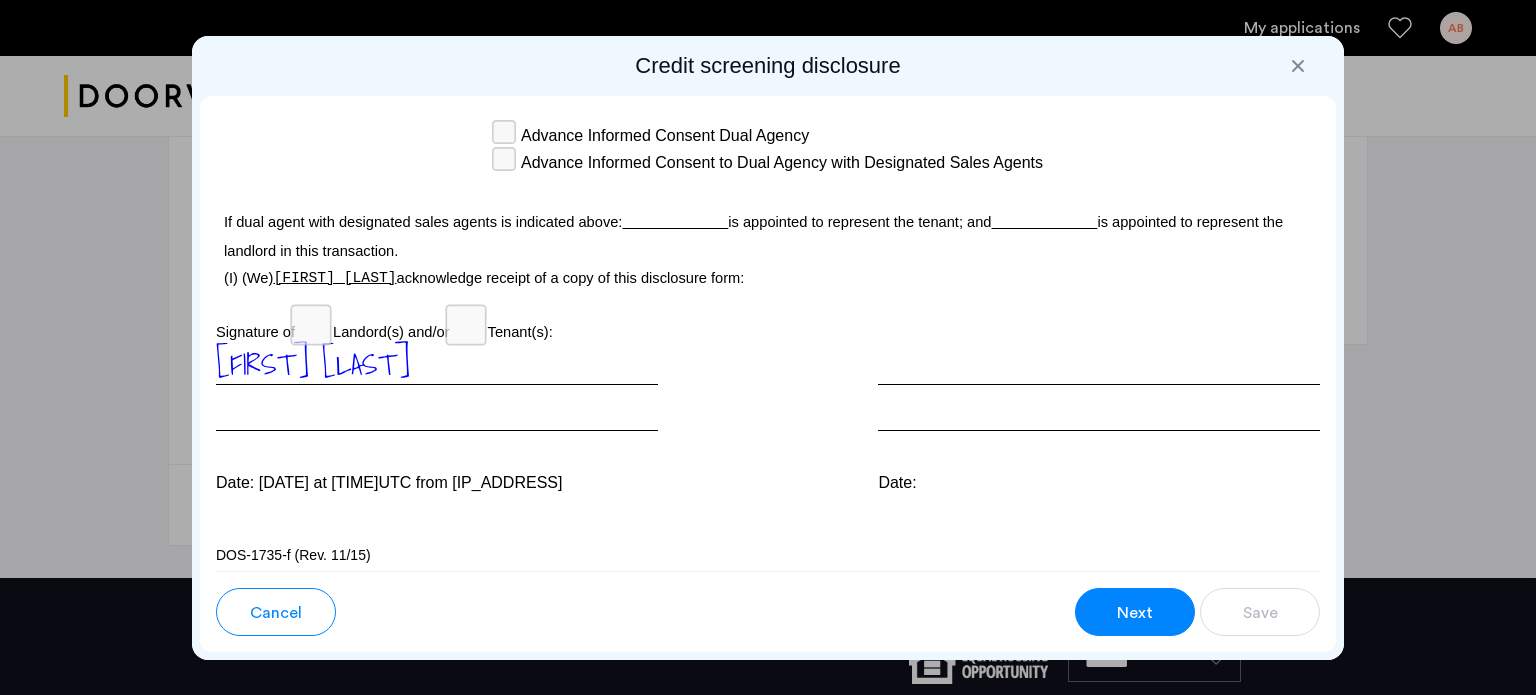 click on "Date:" at bounding box center [1099, 483] 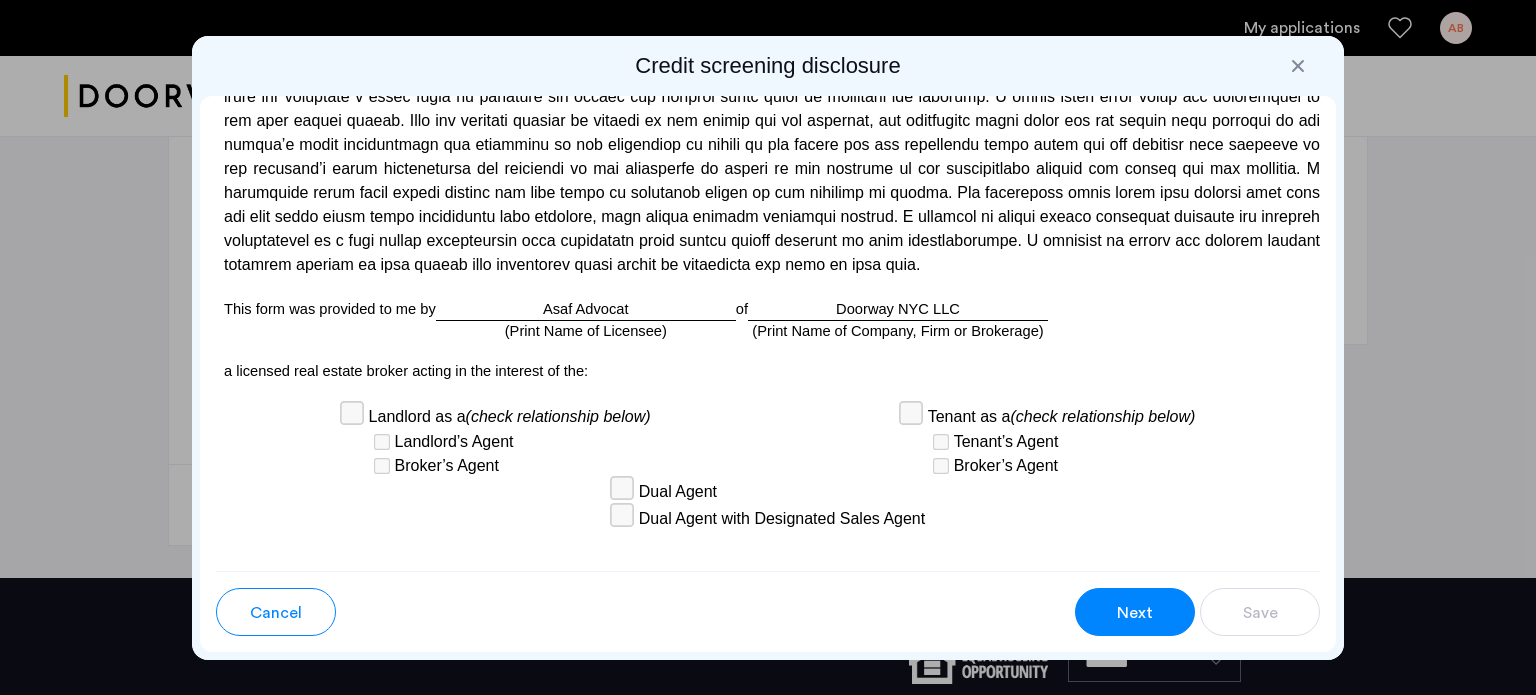 scroll, scrollTop: 5348, scrollLeft: 0, axis: vertical 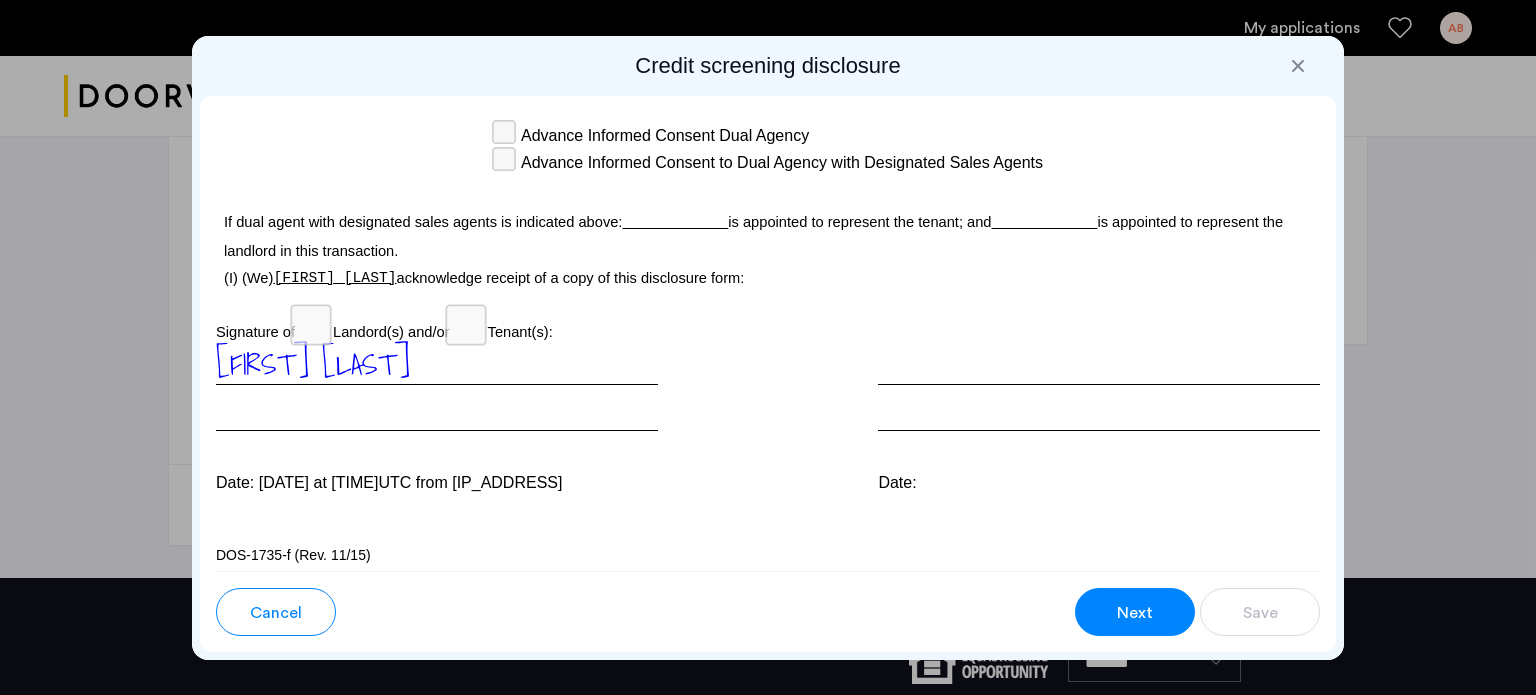 drag, startPoint x: 914, startPoint y: 63, endPoint x: 881, endPoint y: 70, distance: 33.734257 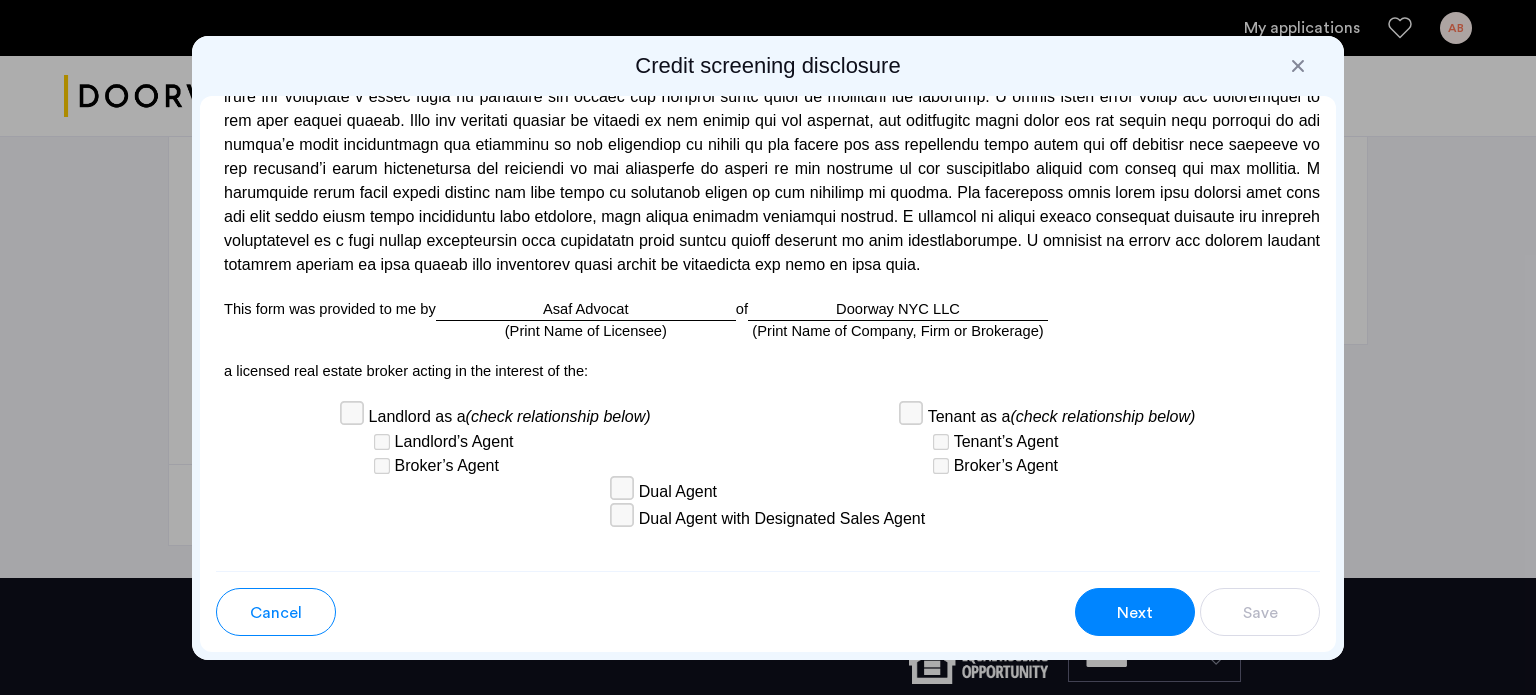 scroll, scrollTop: 5348, scrollLeft: 0, axis: vertical 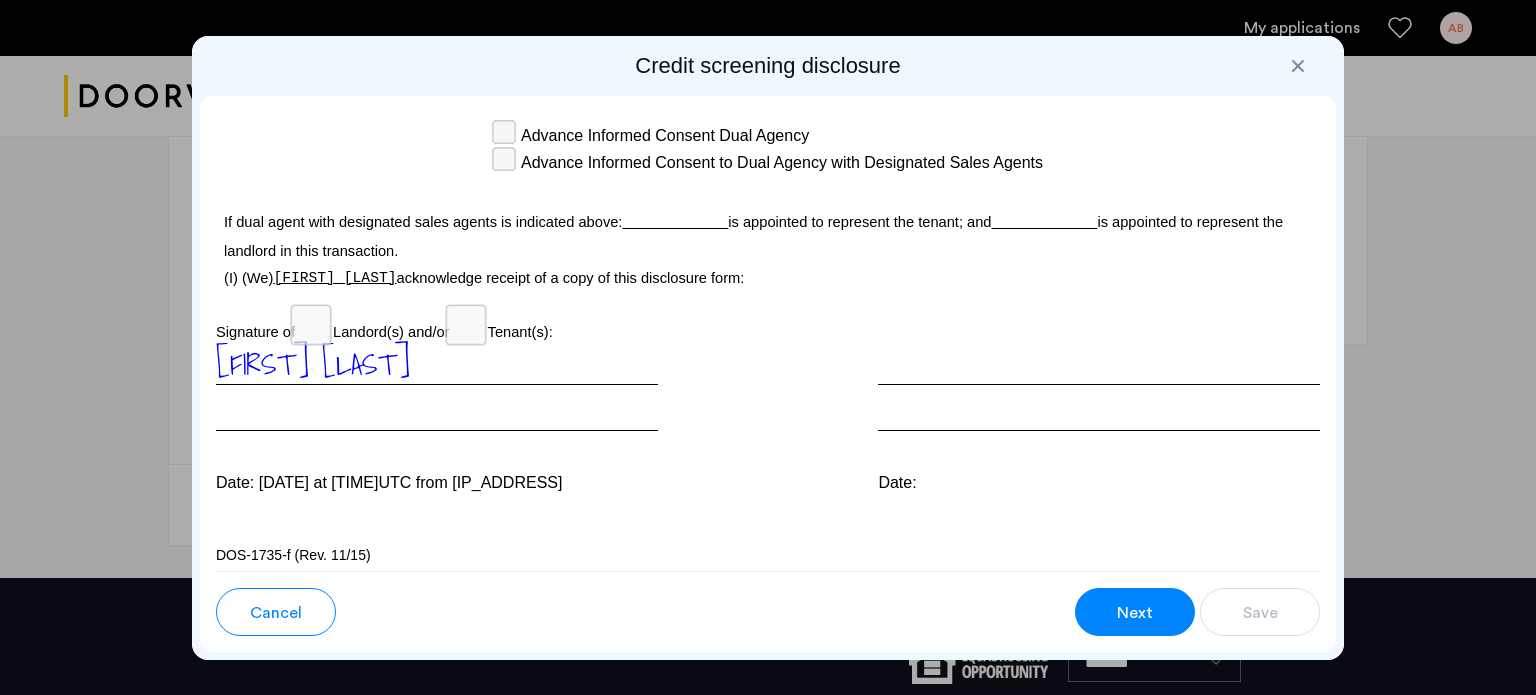 click on "Next" at bounding box center (1135, 613) 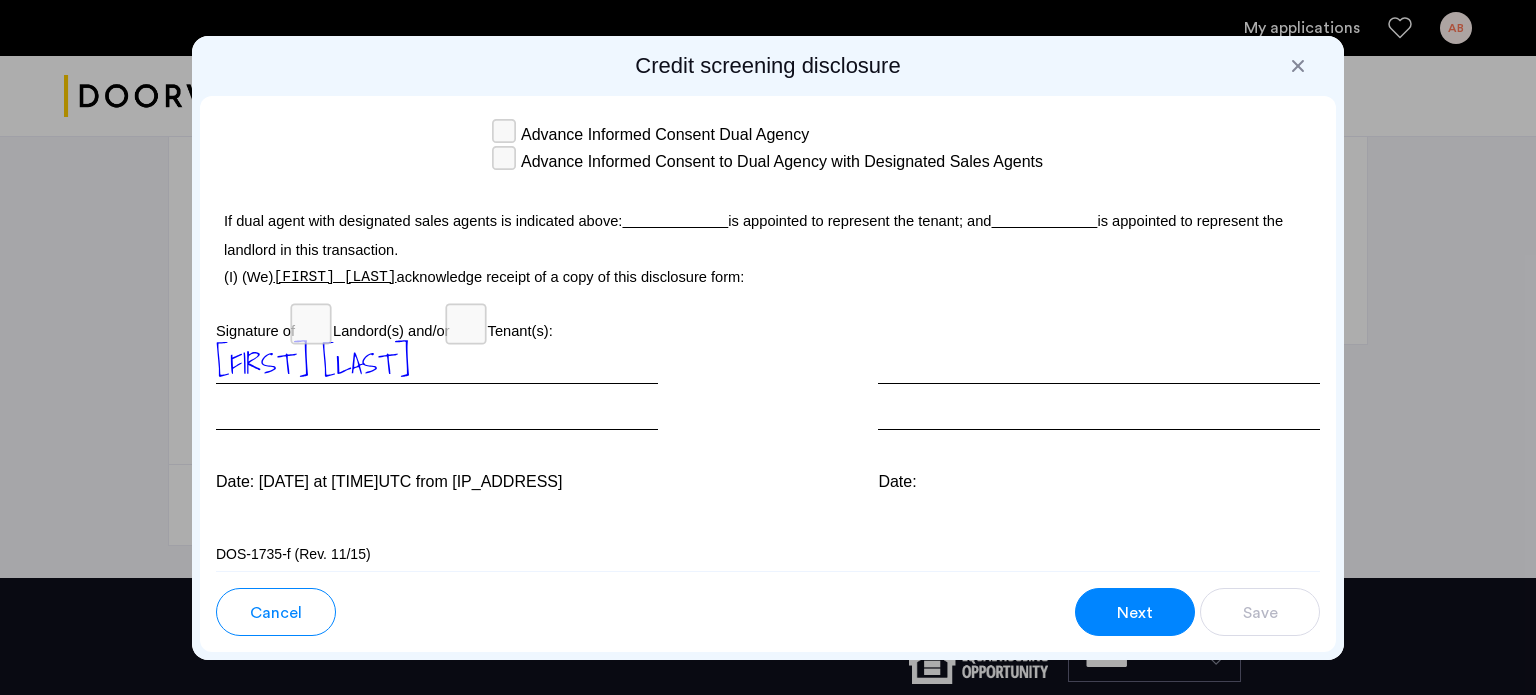 click on "Next" at bounding box center (1135, 613) 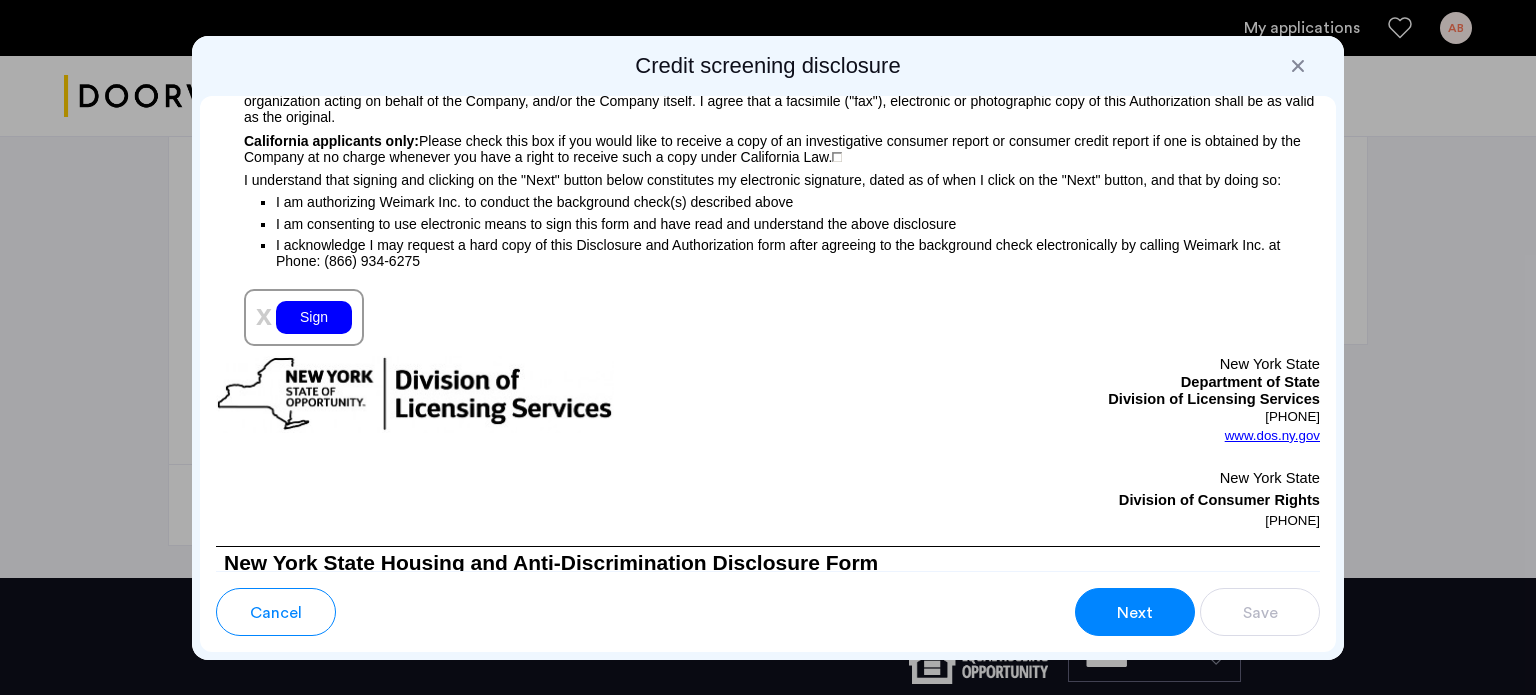 scroll, scrollTop: 2213, scrollLeft: 0, axis: vertical 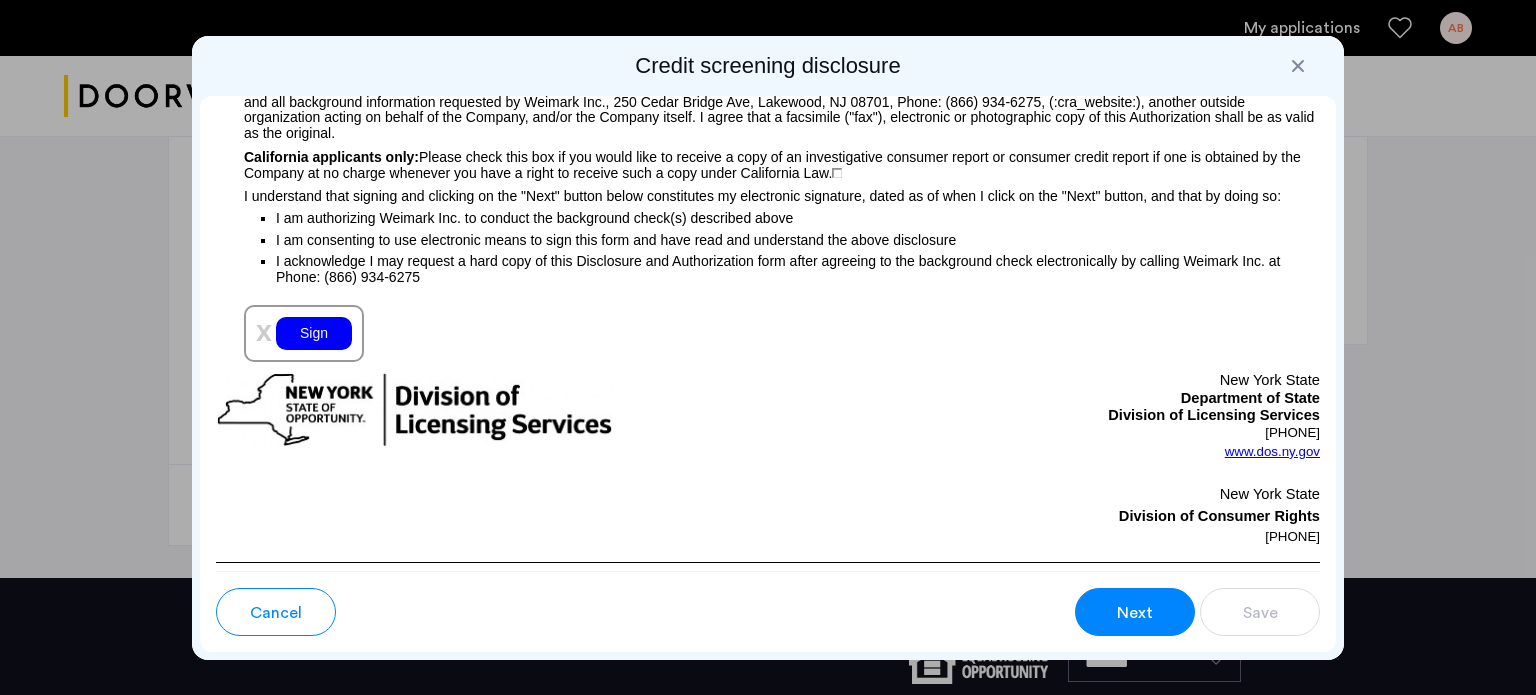 click on "Sign" at bounding box center [314, 333] 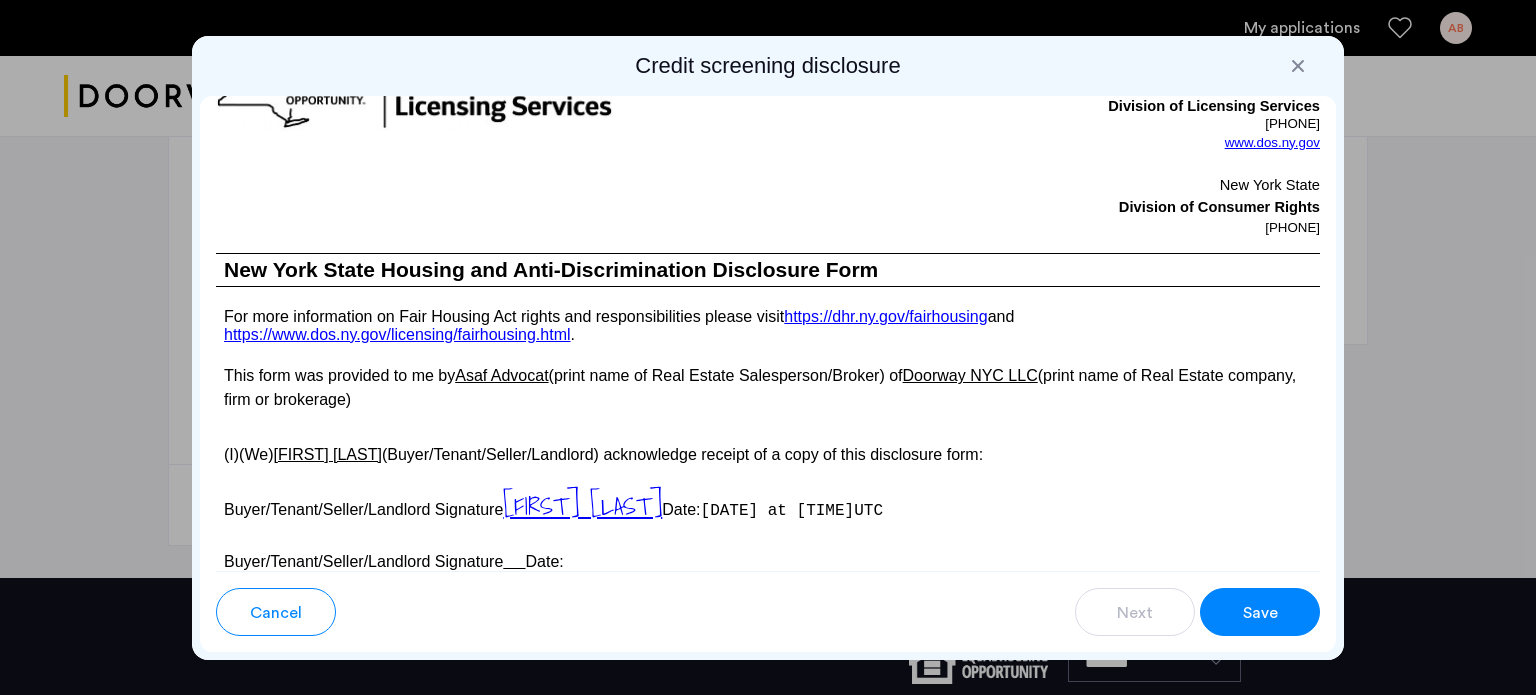 scroll, scrollTop: 3600, scrollLeft: 0, axis: vertical 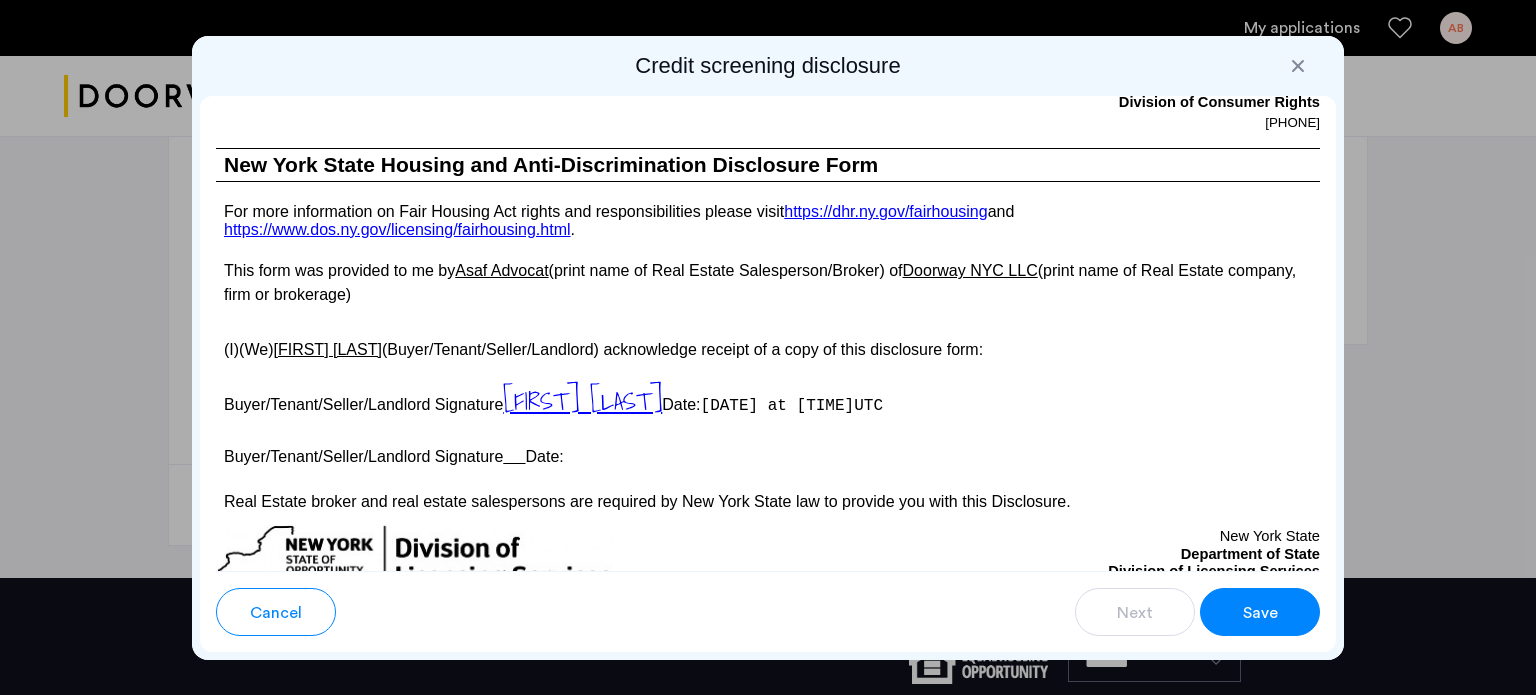 click on "Save" at bounding box center (1260, 613) 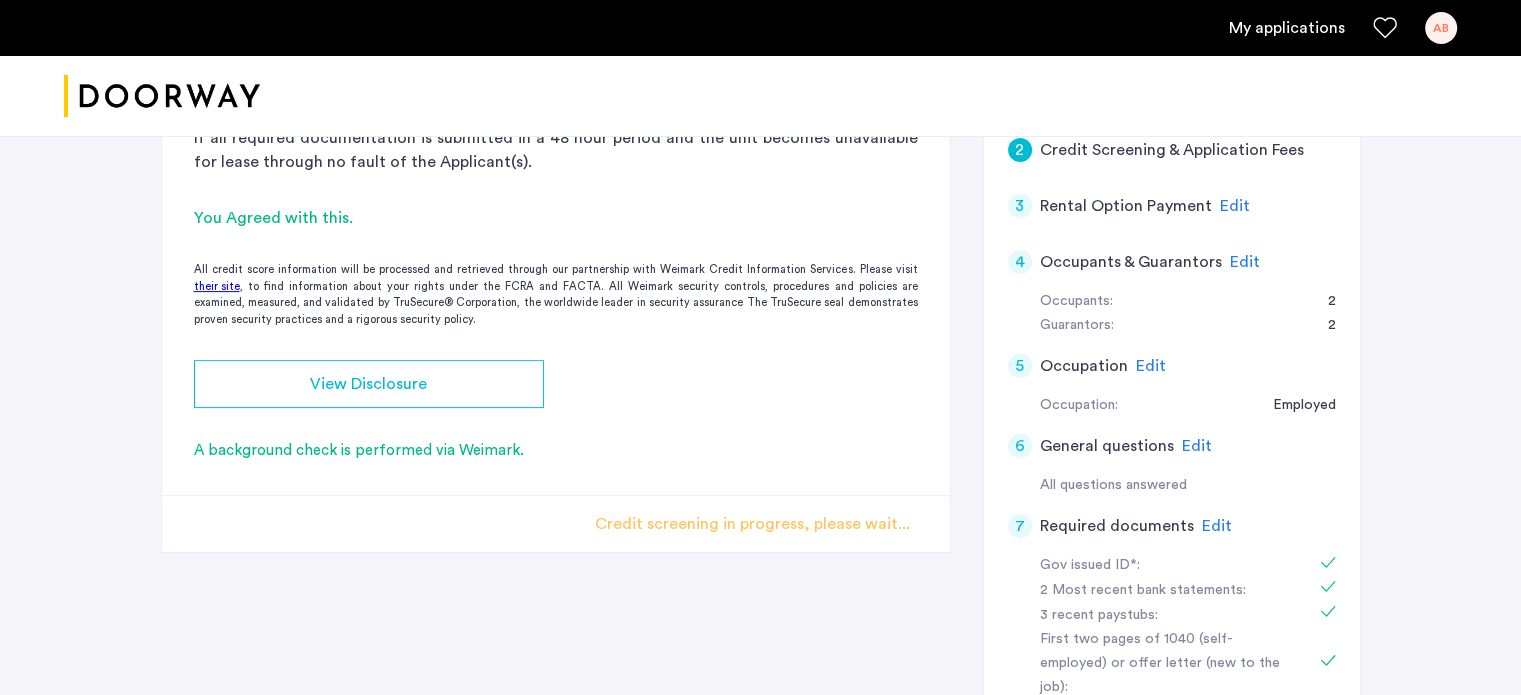 scroll, scrollTop: 512, scrollLeft: 0, axis: vertical 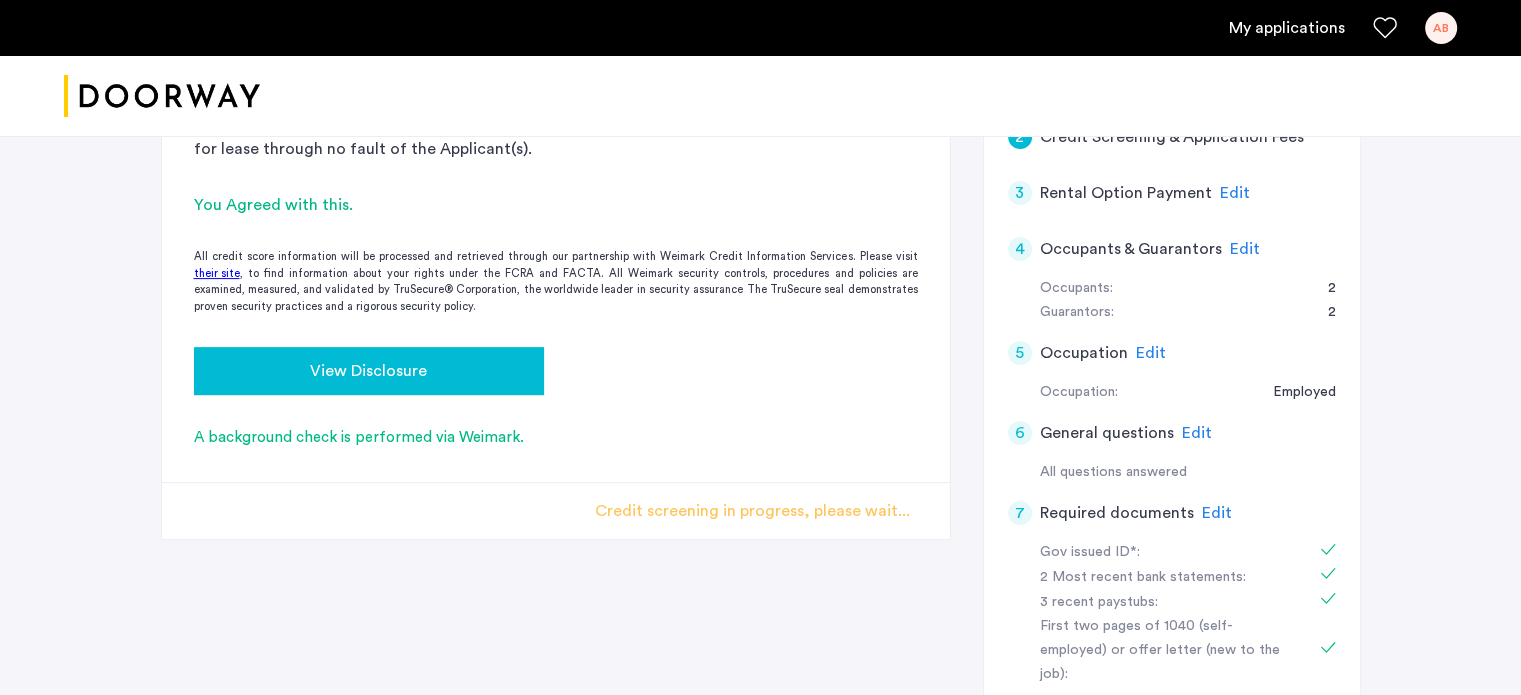 click on "View Disclosure" 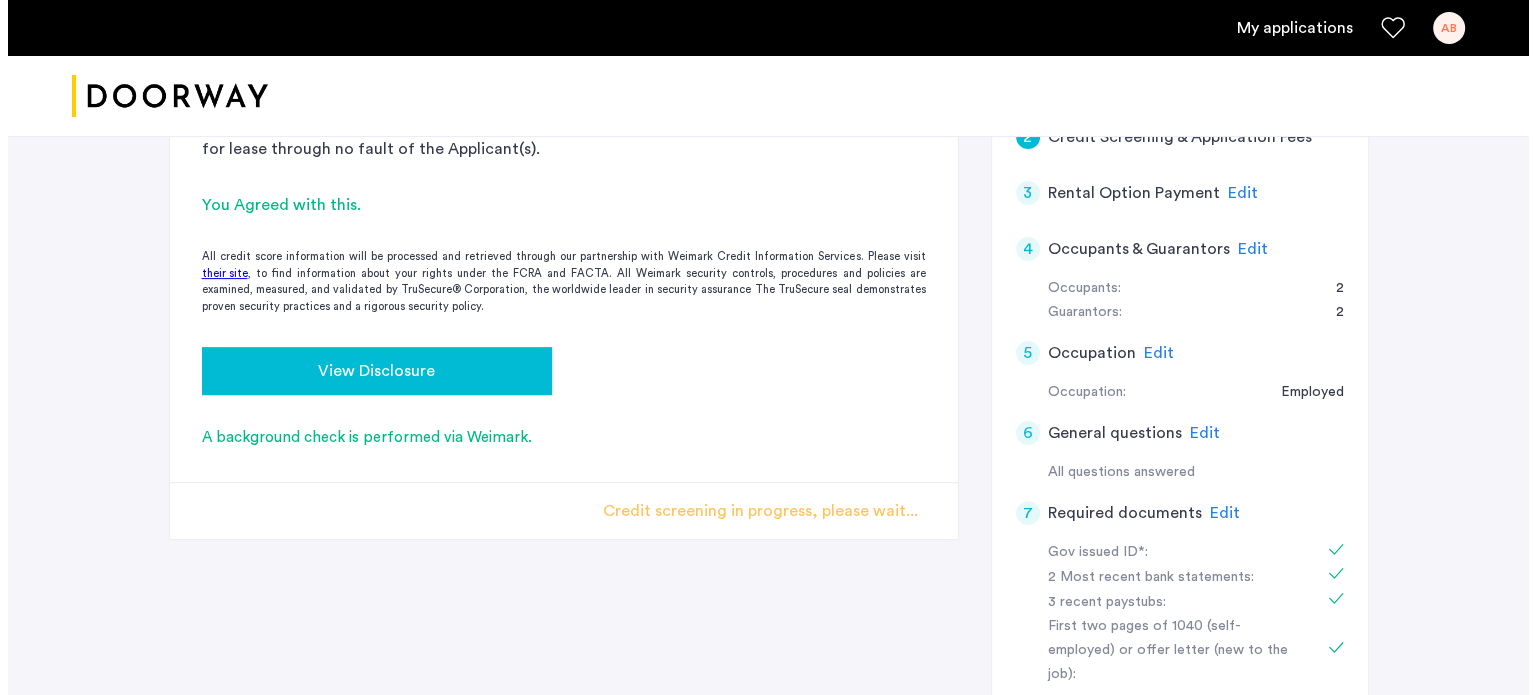 scroll, scrollTop: 0, scrollLeft: 0, axis: both 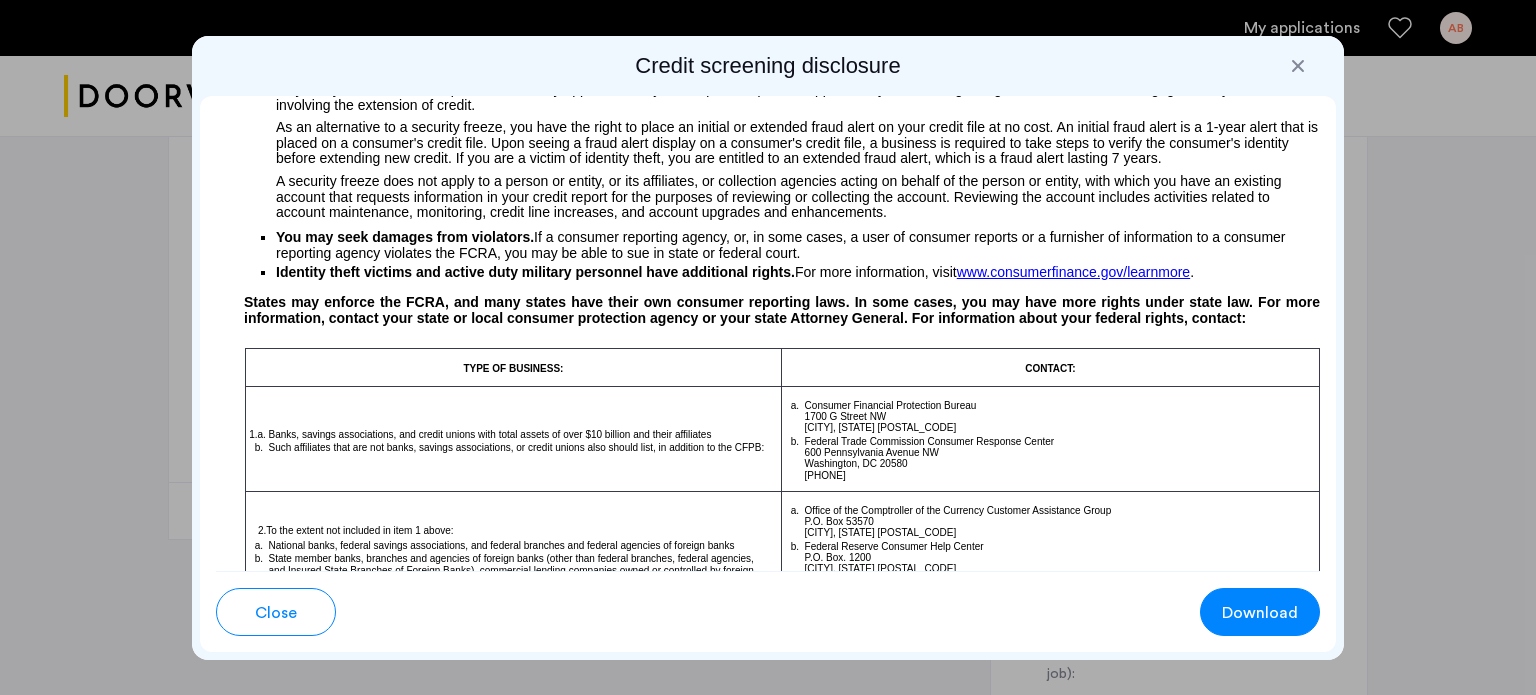 click on "Download" at bounding box center (1260, 613) 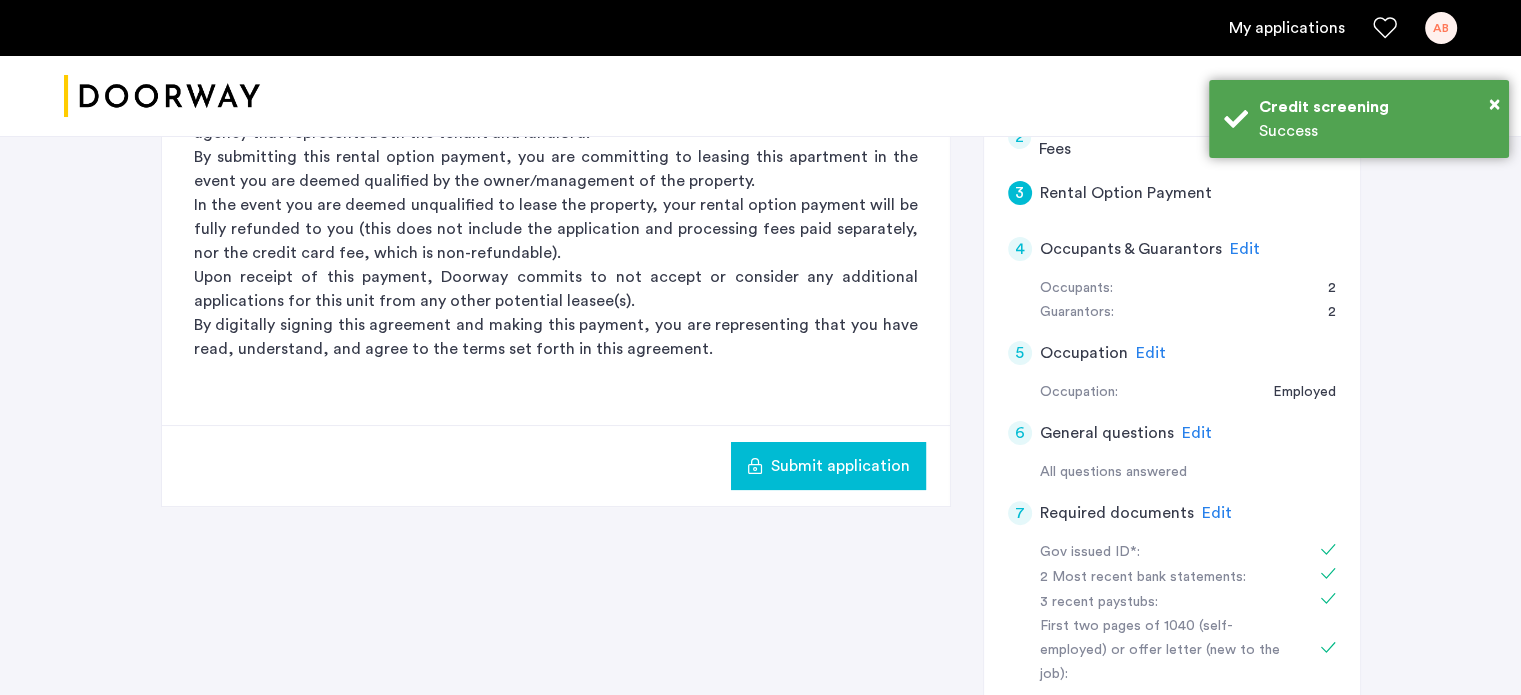 scroll, scrollTop: 0, scrollLeft: 0, axis: both 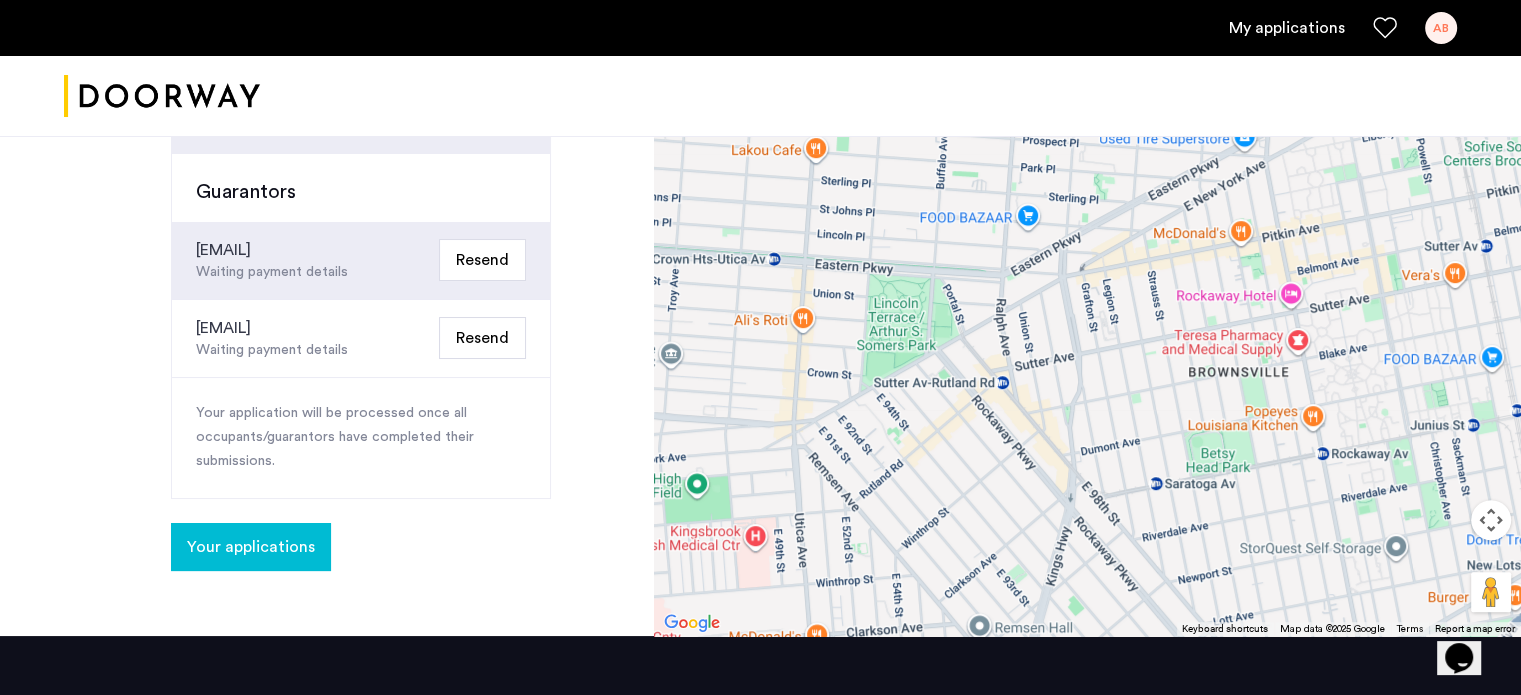 click on "Your applications" 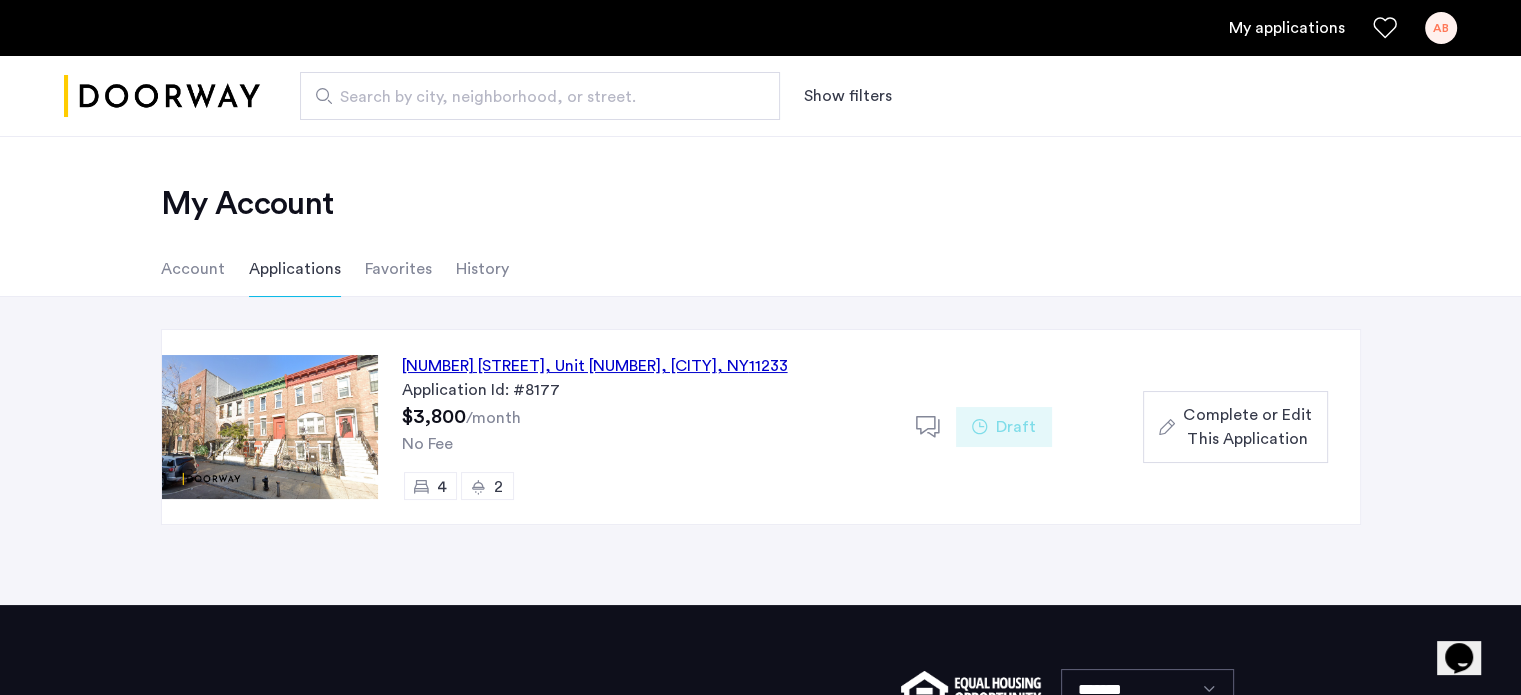 click on "Complete or Edit This Application" 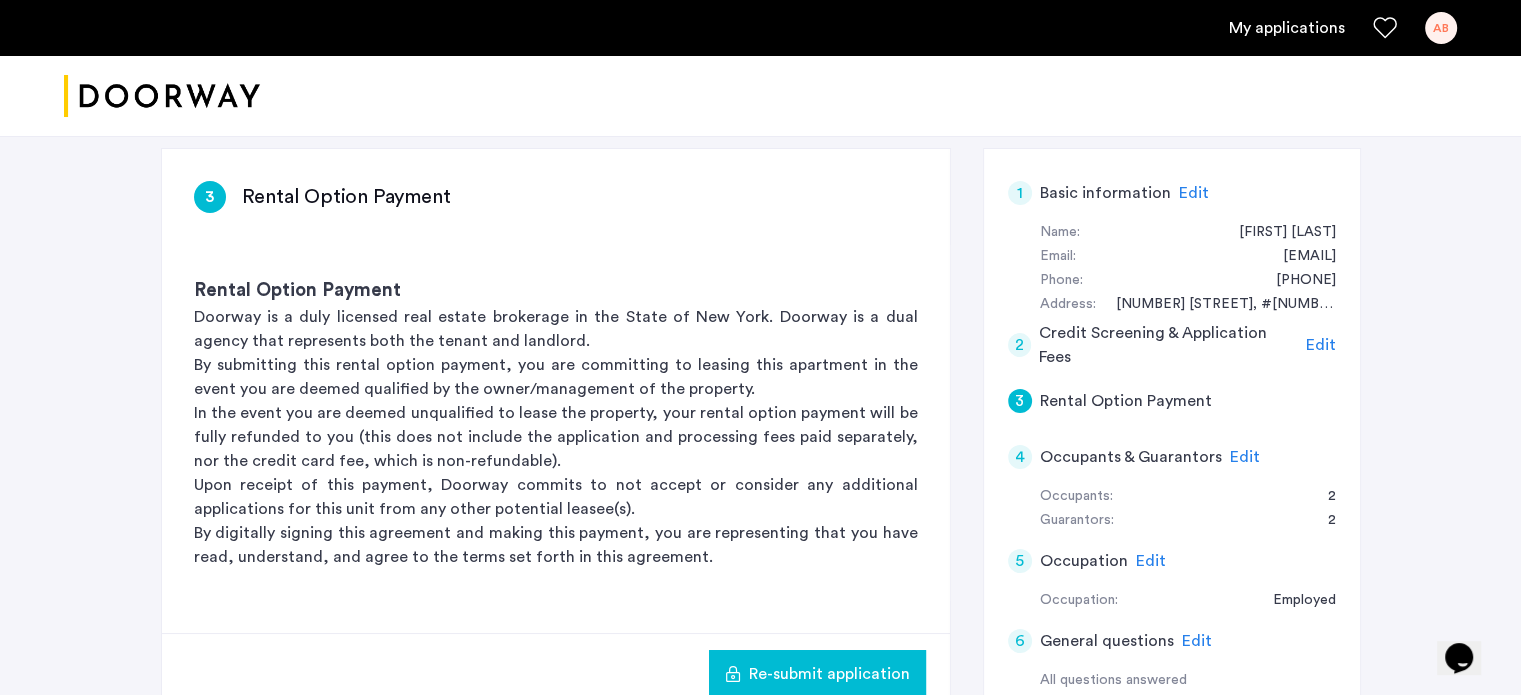 scroll, scrollTop: 300, scrollLeft: 0, axis: vertical 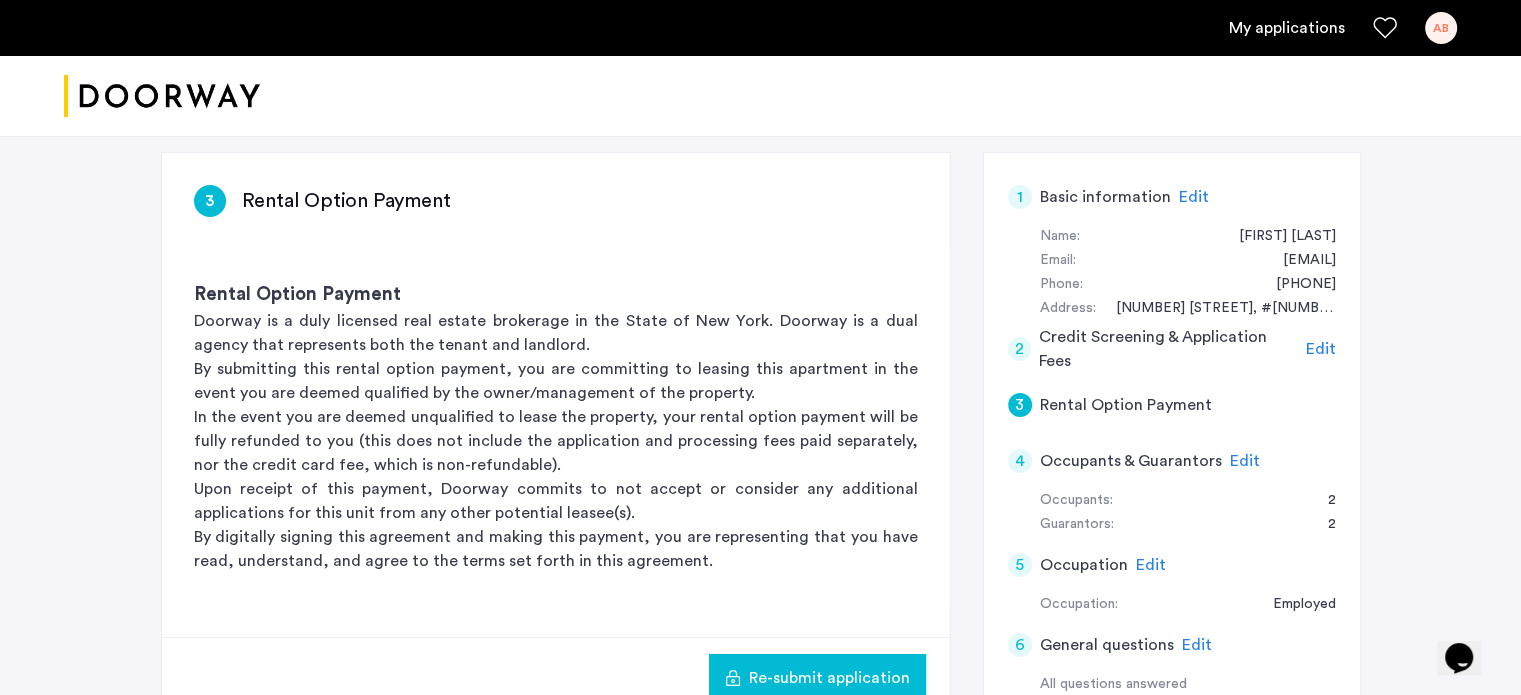 click on "Credit Screening & Application Fees" 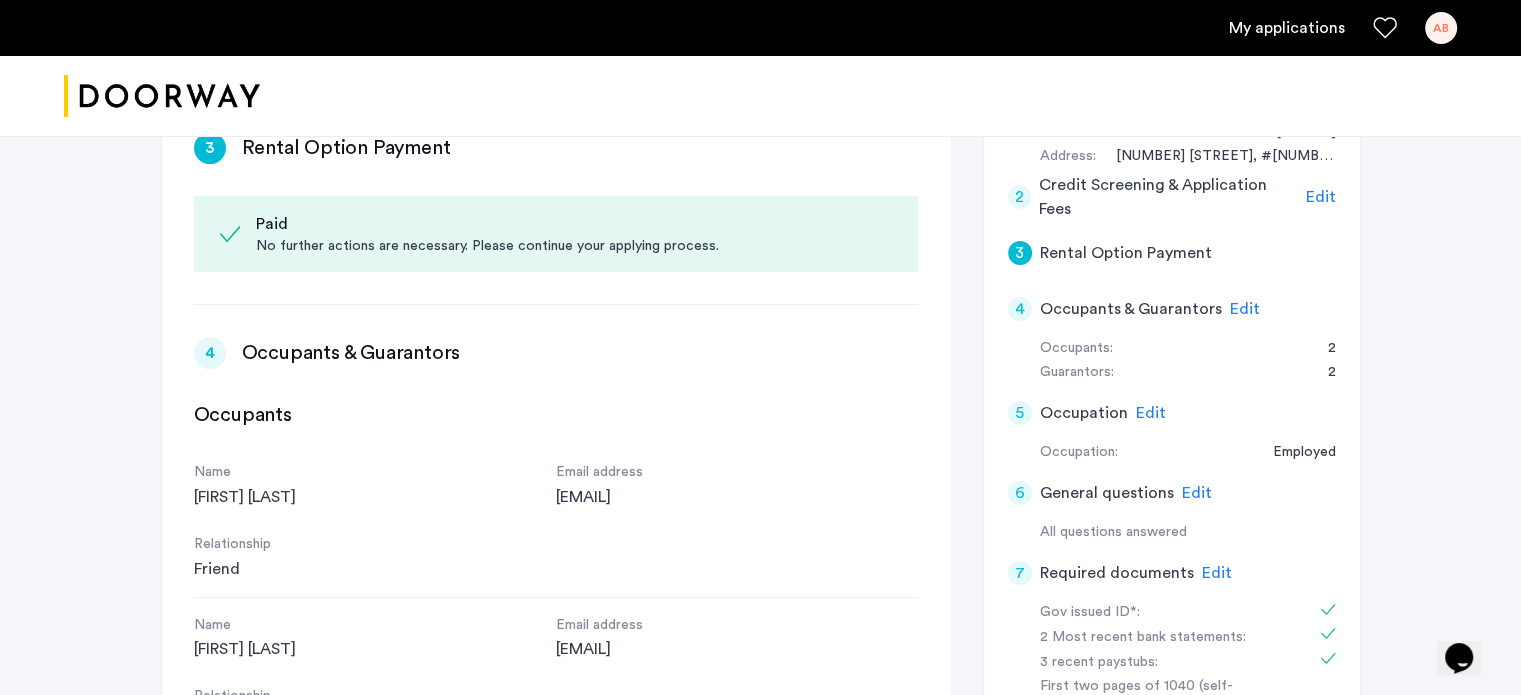 scroll, scrollTop: 0, scrollLeft: 0, axis: both 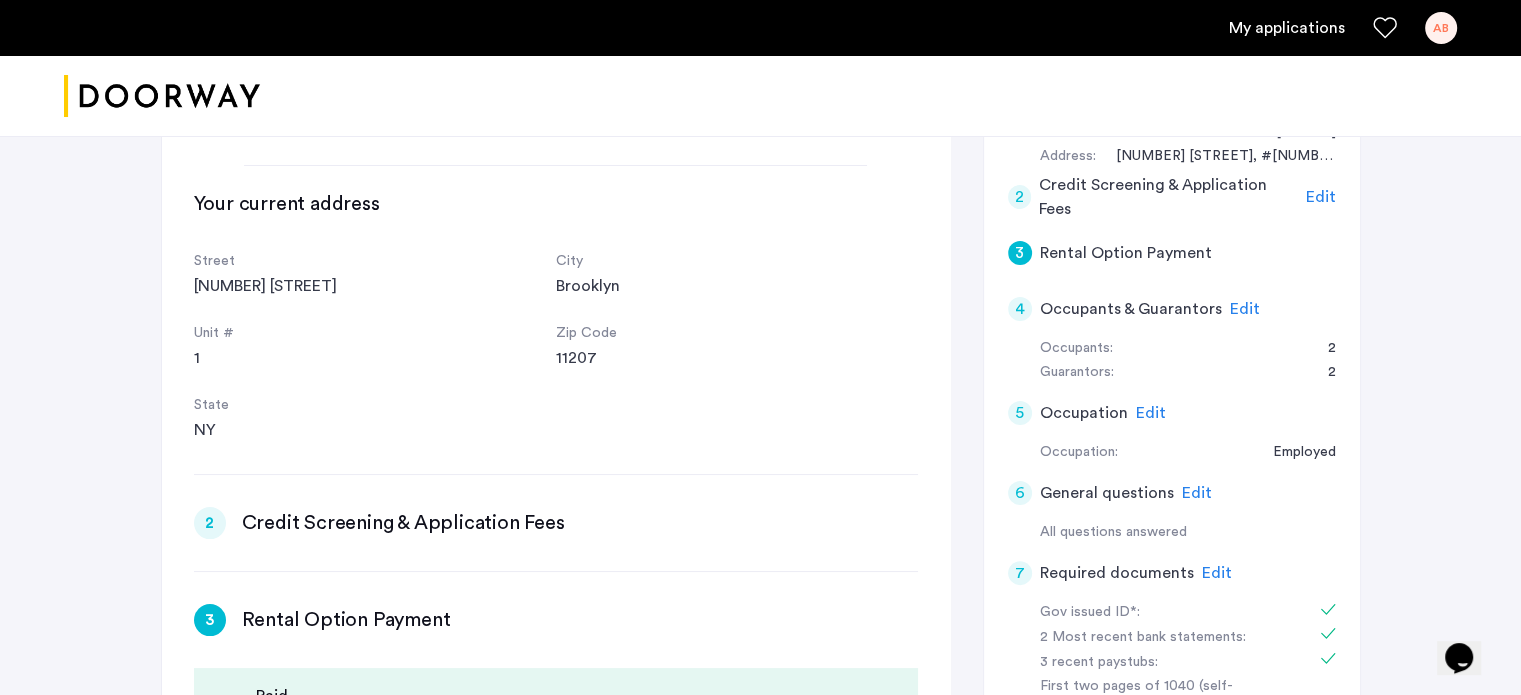 click on "Credit Screening & Application Fees" at bounding box center (403, 523) 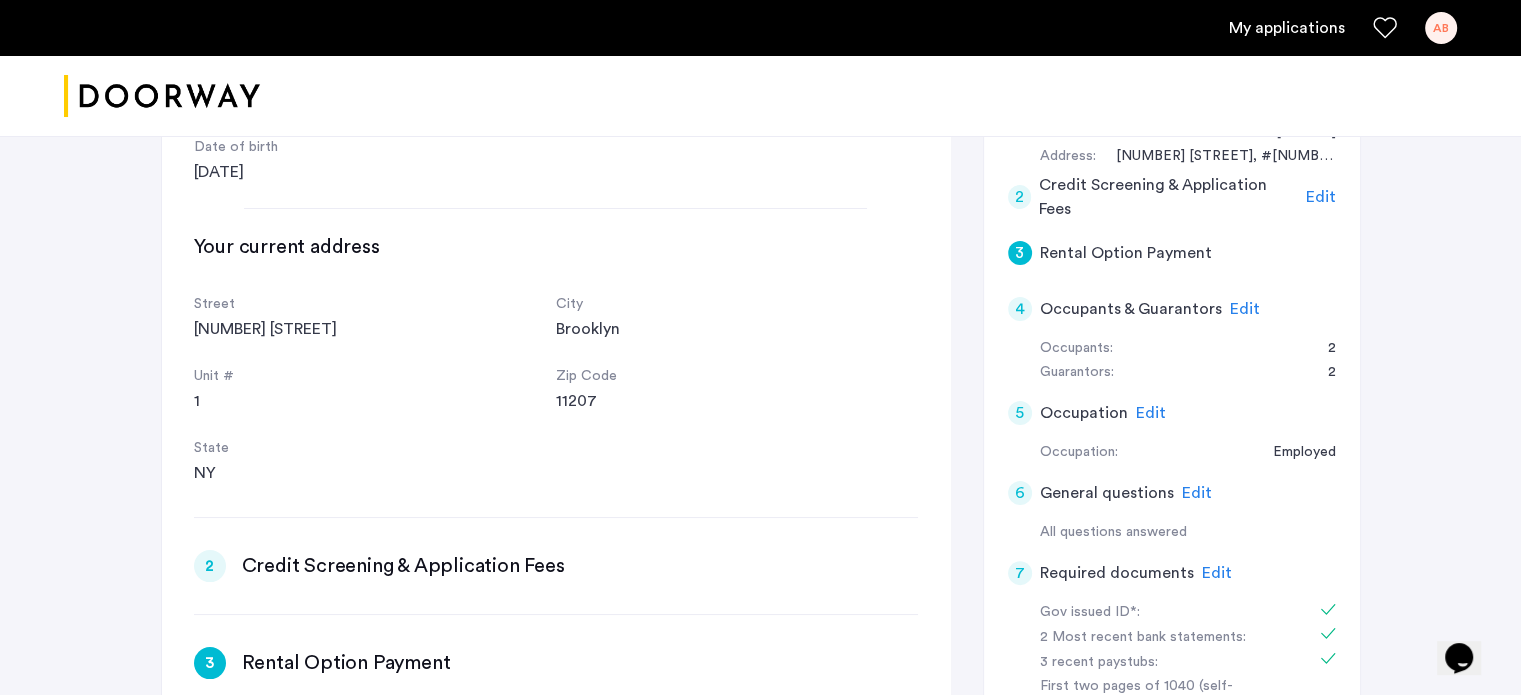 scroll, scrollTop: 0, scrollLeft: 0, axis: both 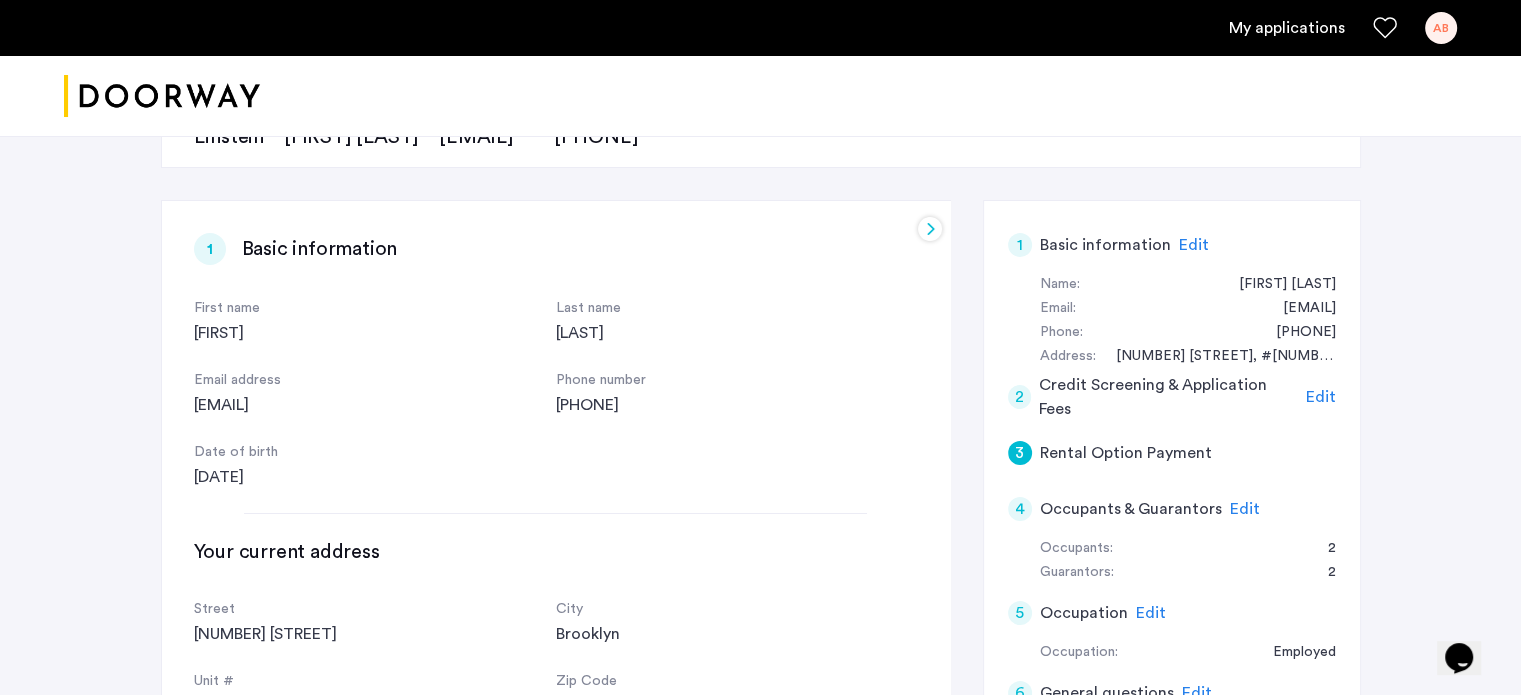 click on "Credit Screening & Application Fees" 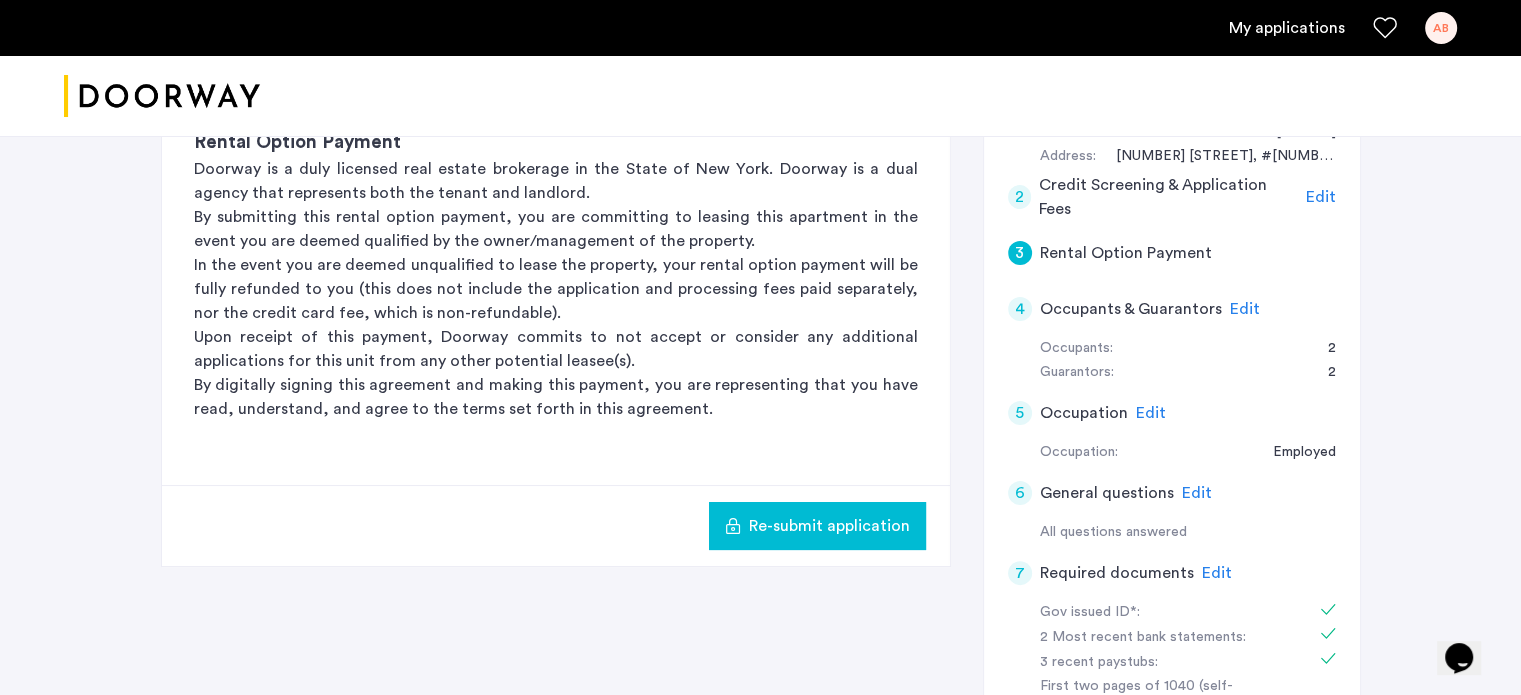scroll, scrollTop: 552, scrollLeft: 0, axis: vertical 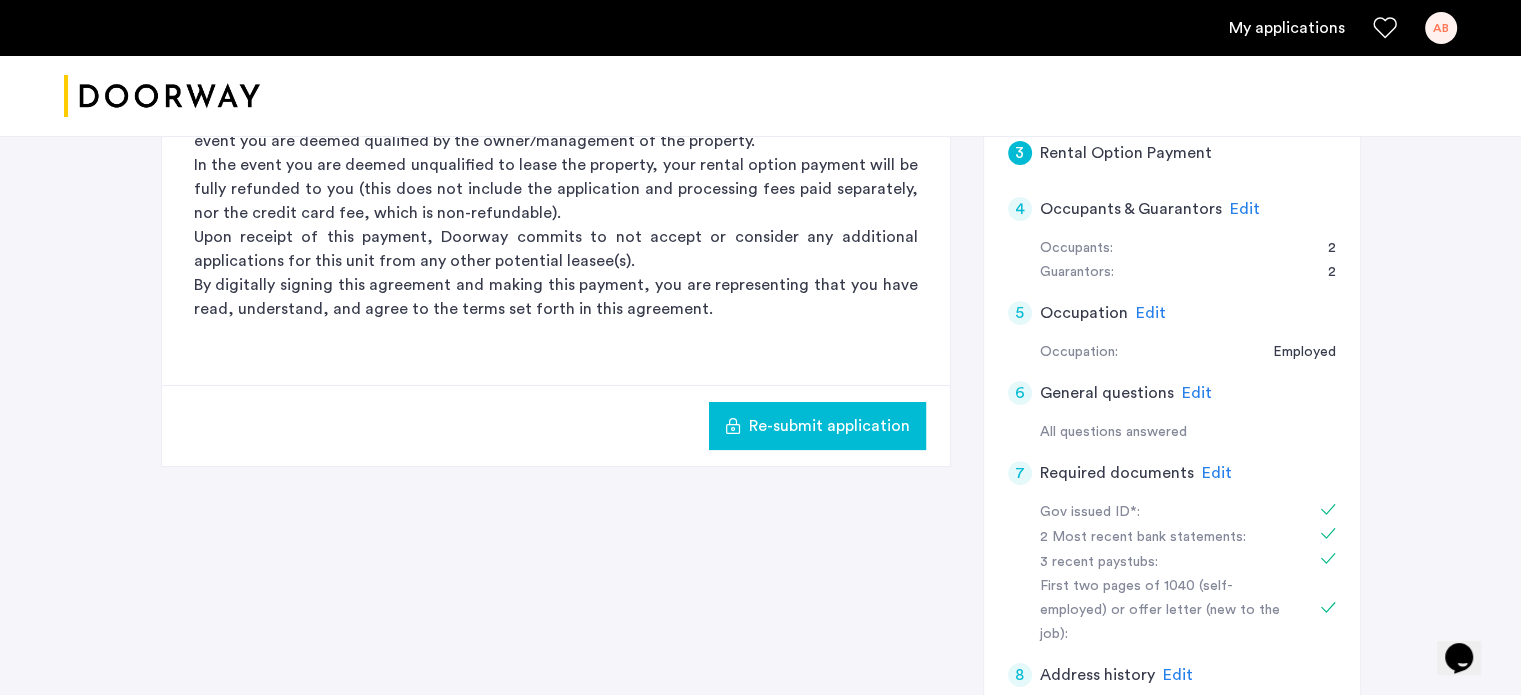 click on "4 Occupants & Guarantors Edit" 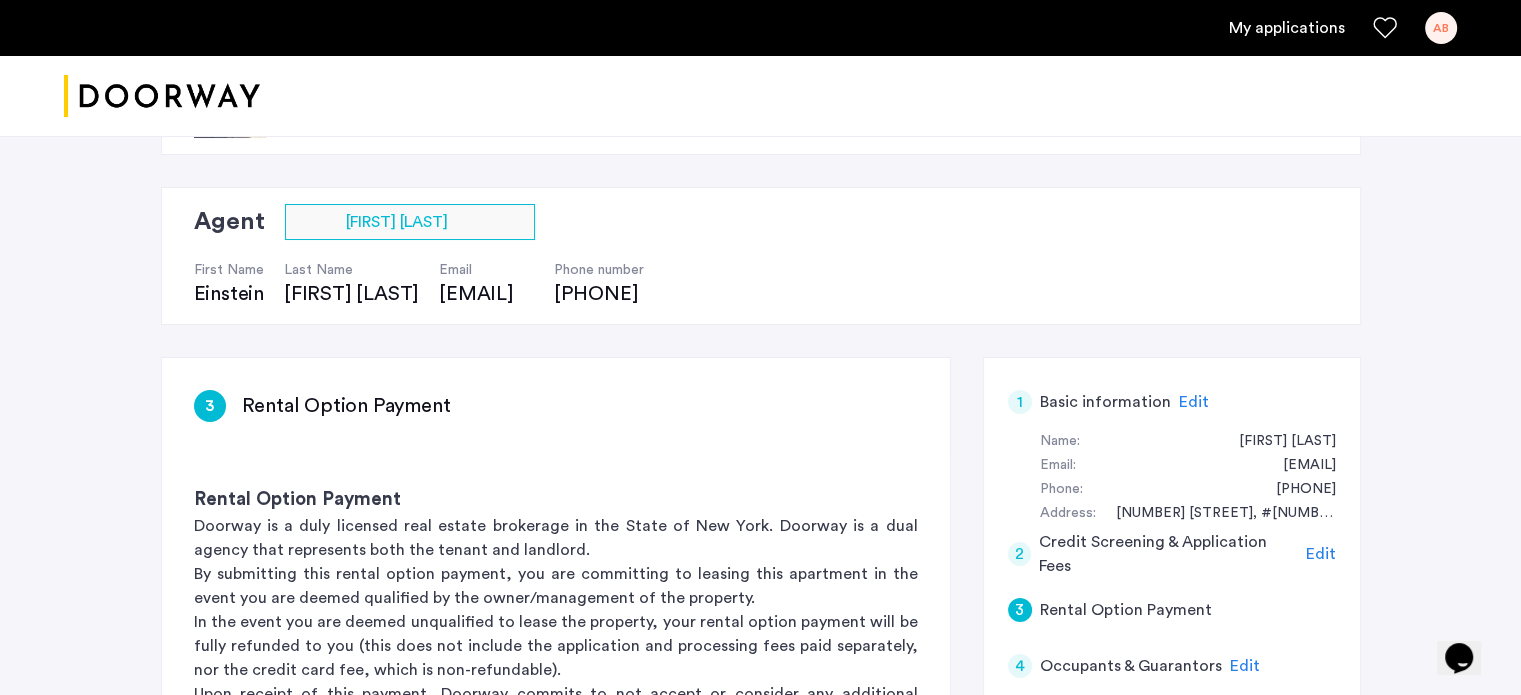scroll, scrollTop: 0, scrollLeft: 0, axis: both 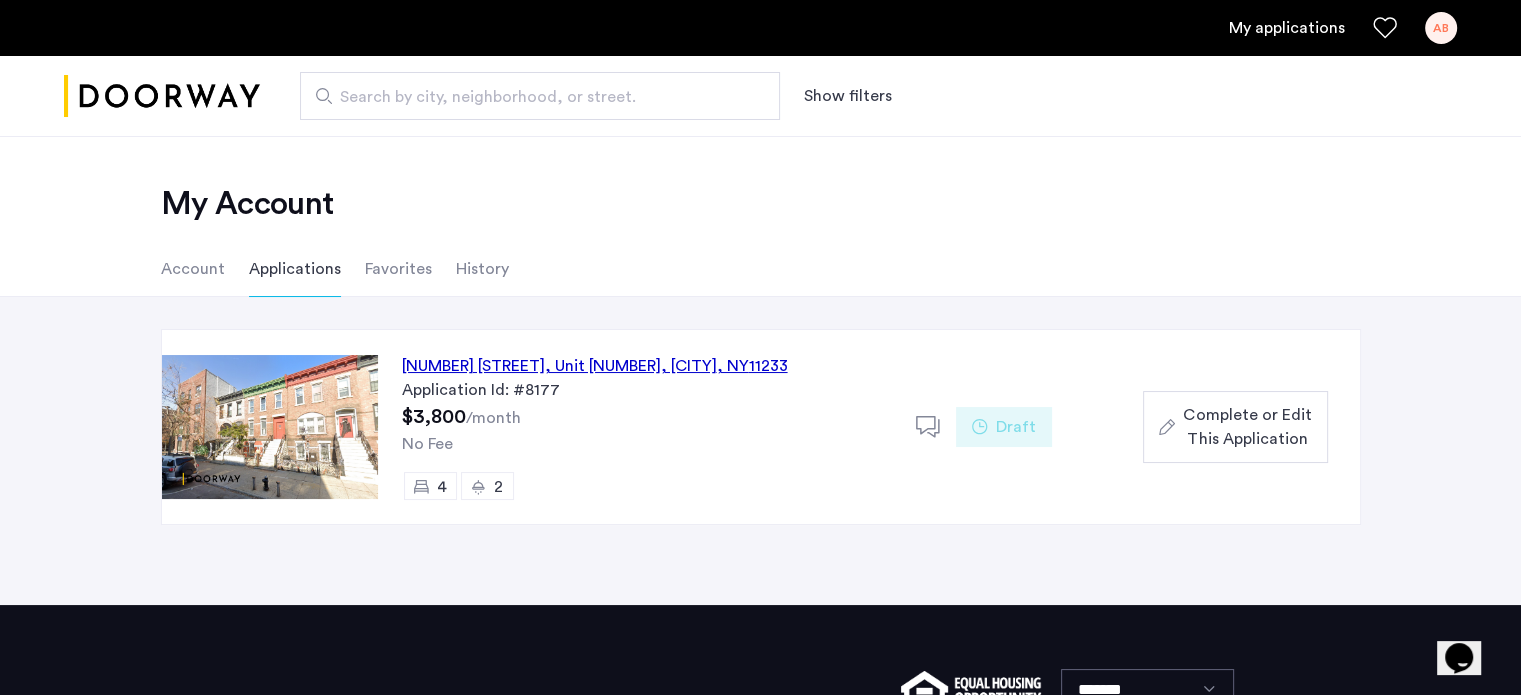 click on "Draft" 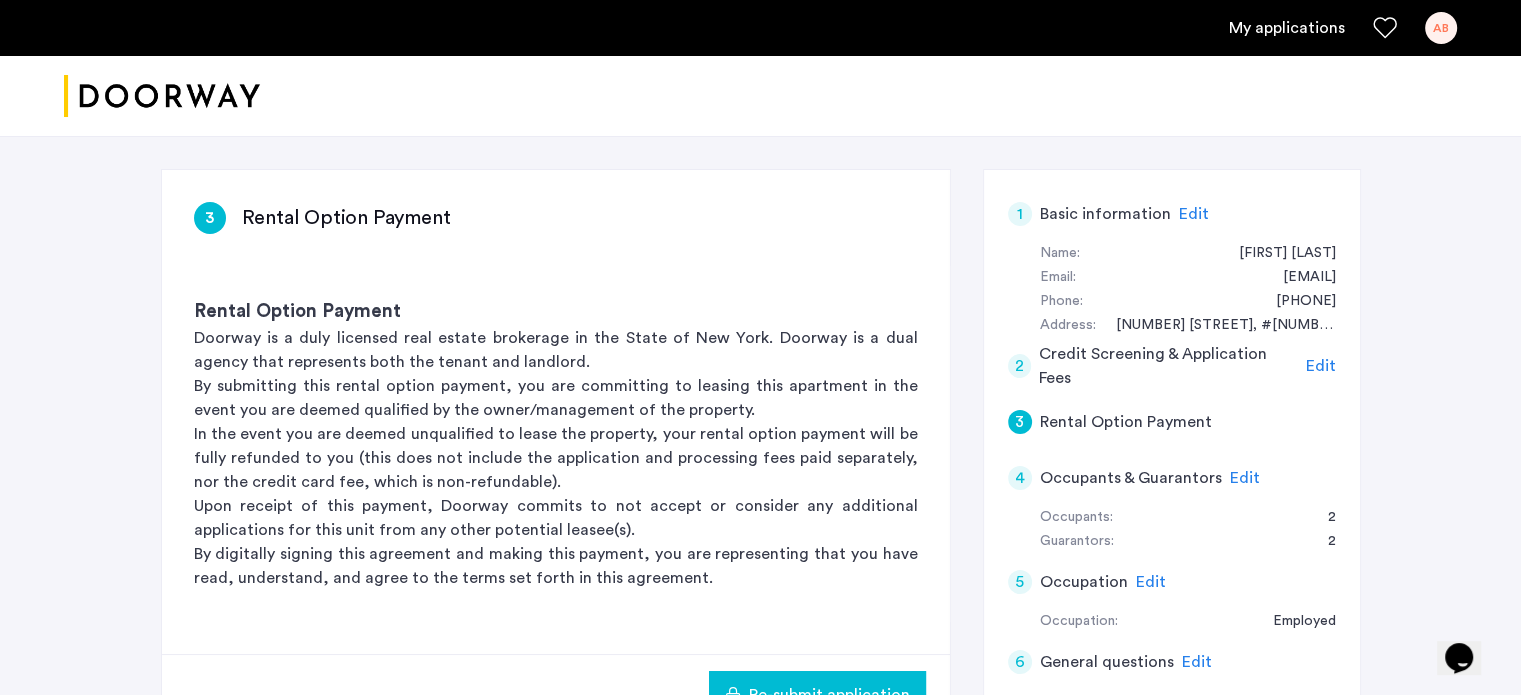 scroll, scrollTop: 200, scrollLeft: 0, axis: vertical 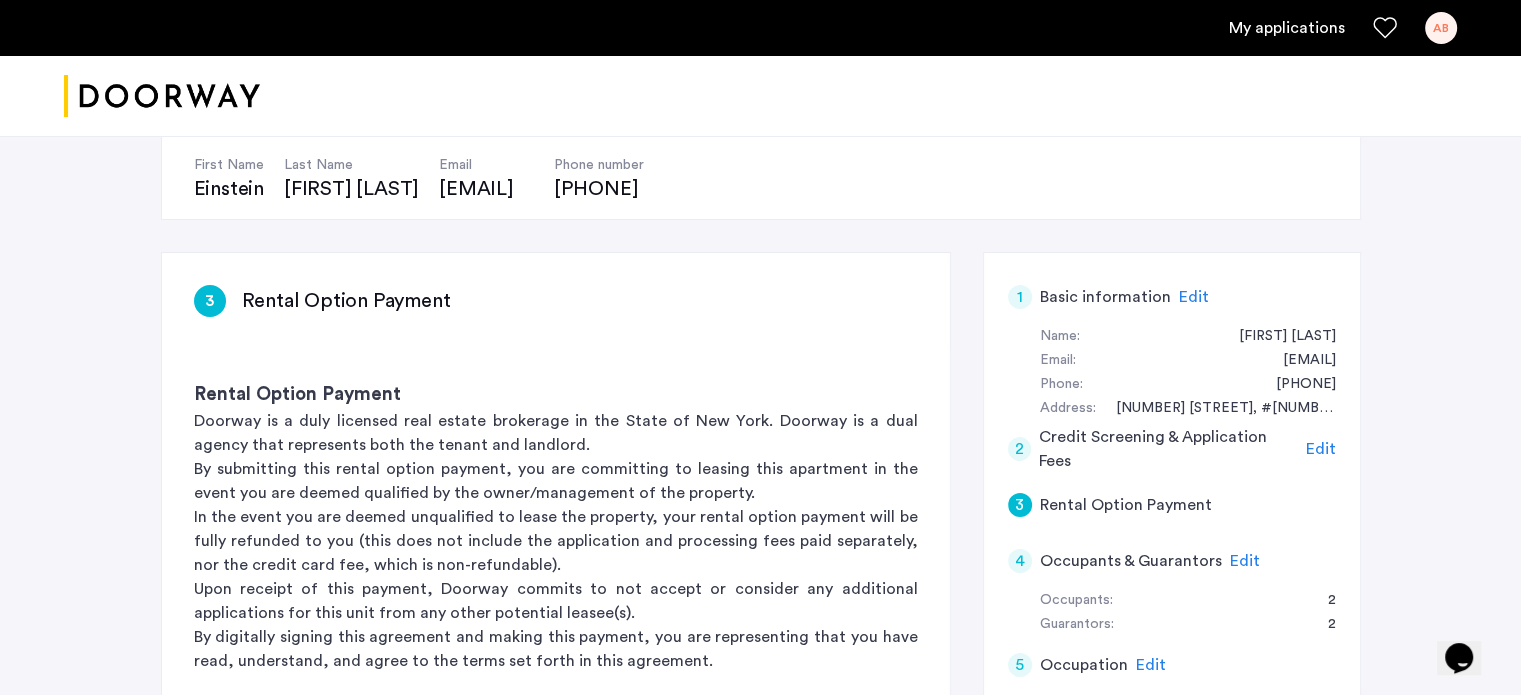 click on "Rental Option Payment" 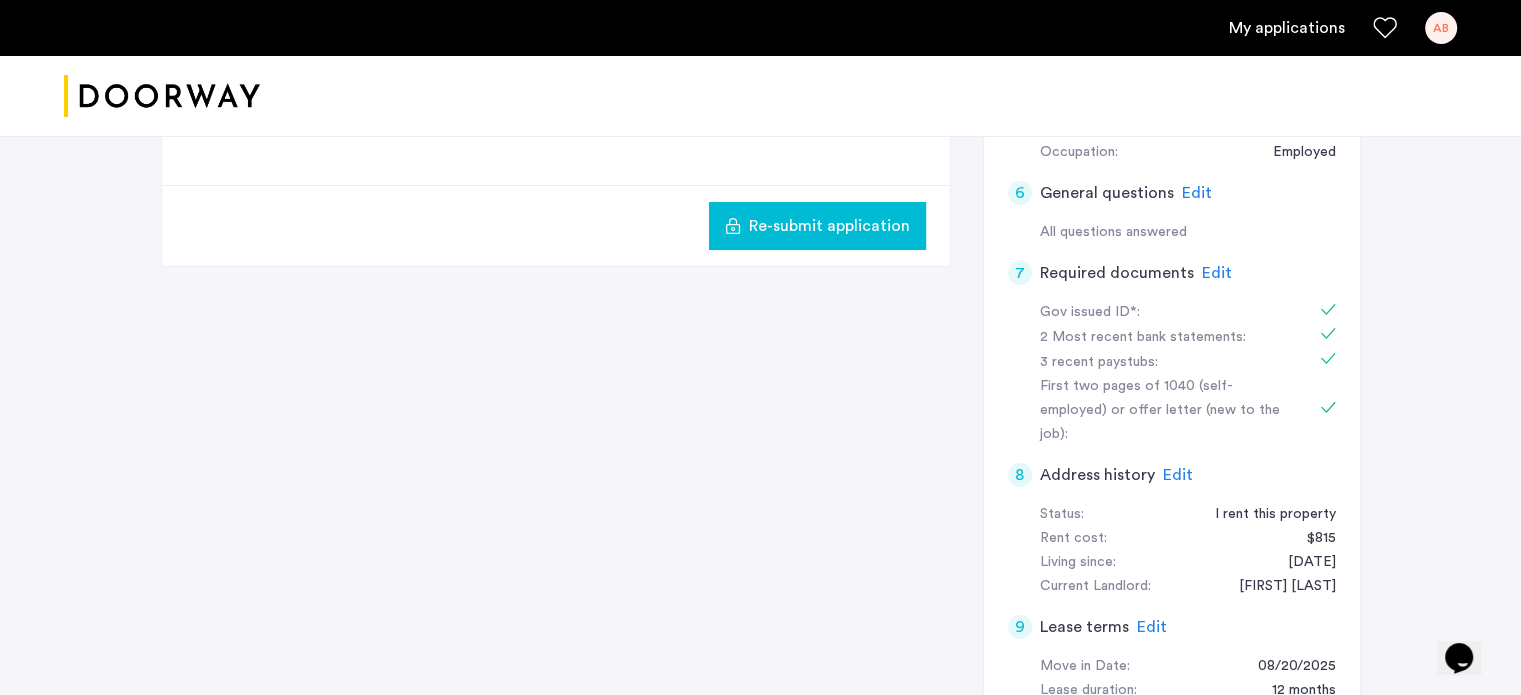scroll, scrollTop: 471, scrollLeft: 0, axis: vertical 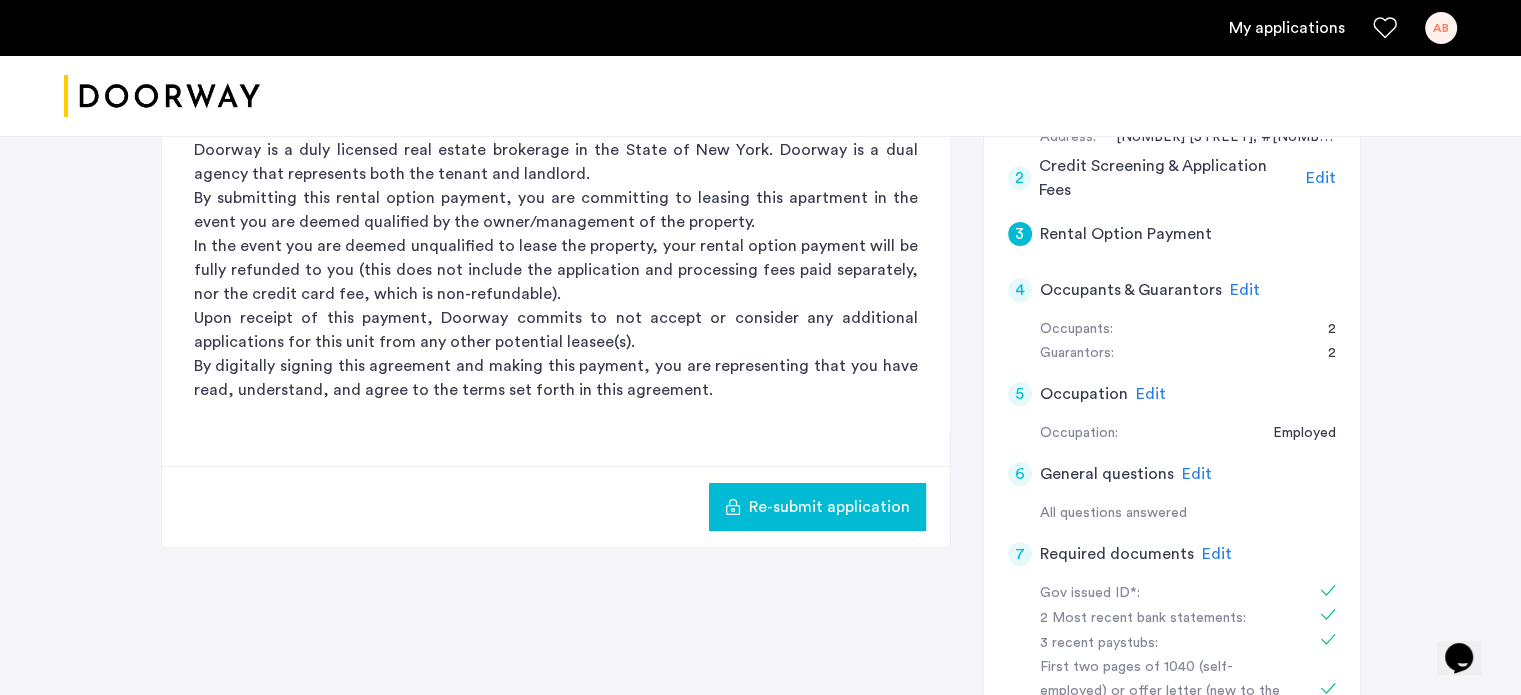 click on "Re-submit application" 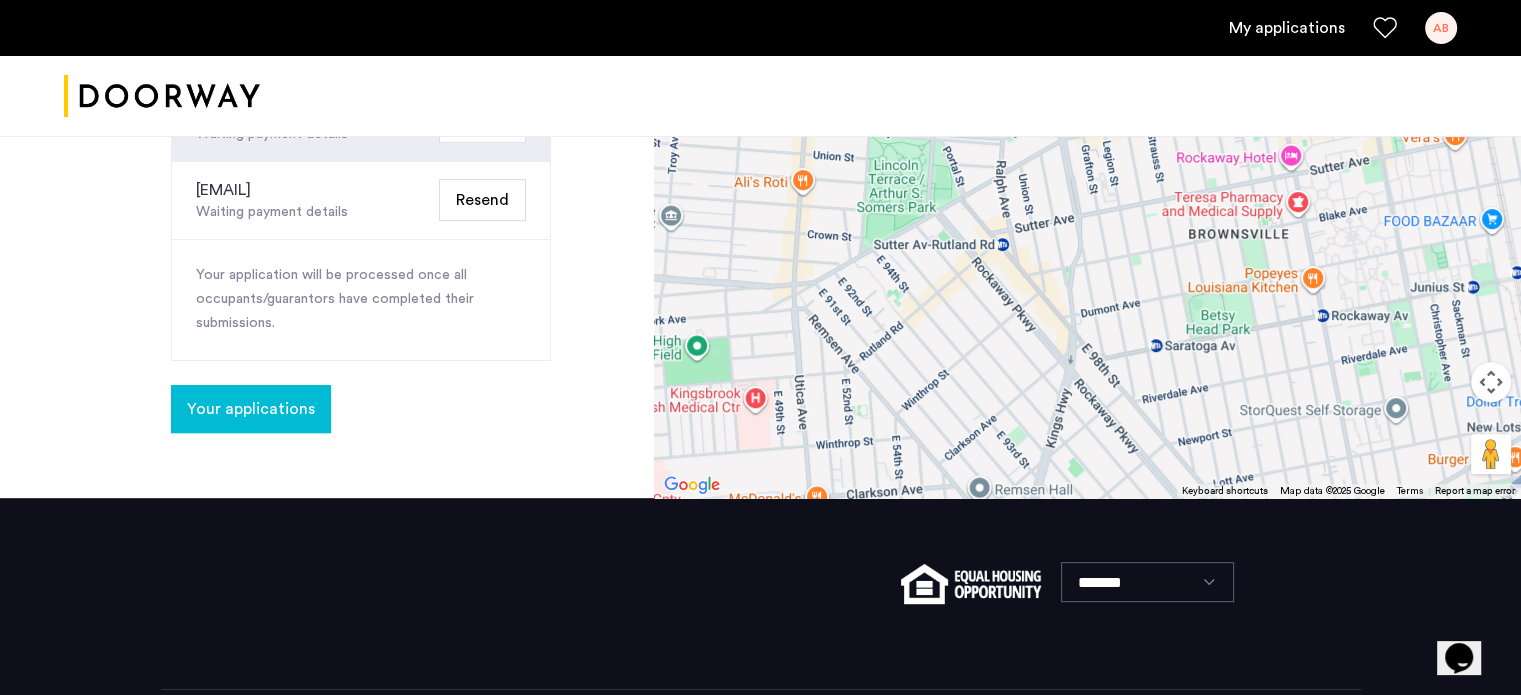 scroll, scrollTop: 831, scrollLeft: 0, axis: vertical 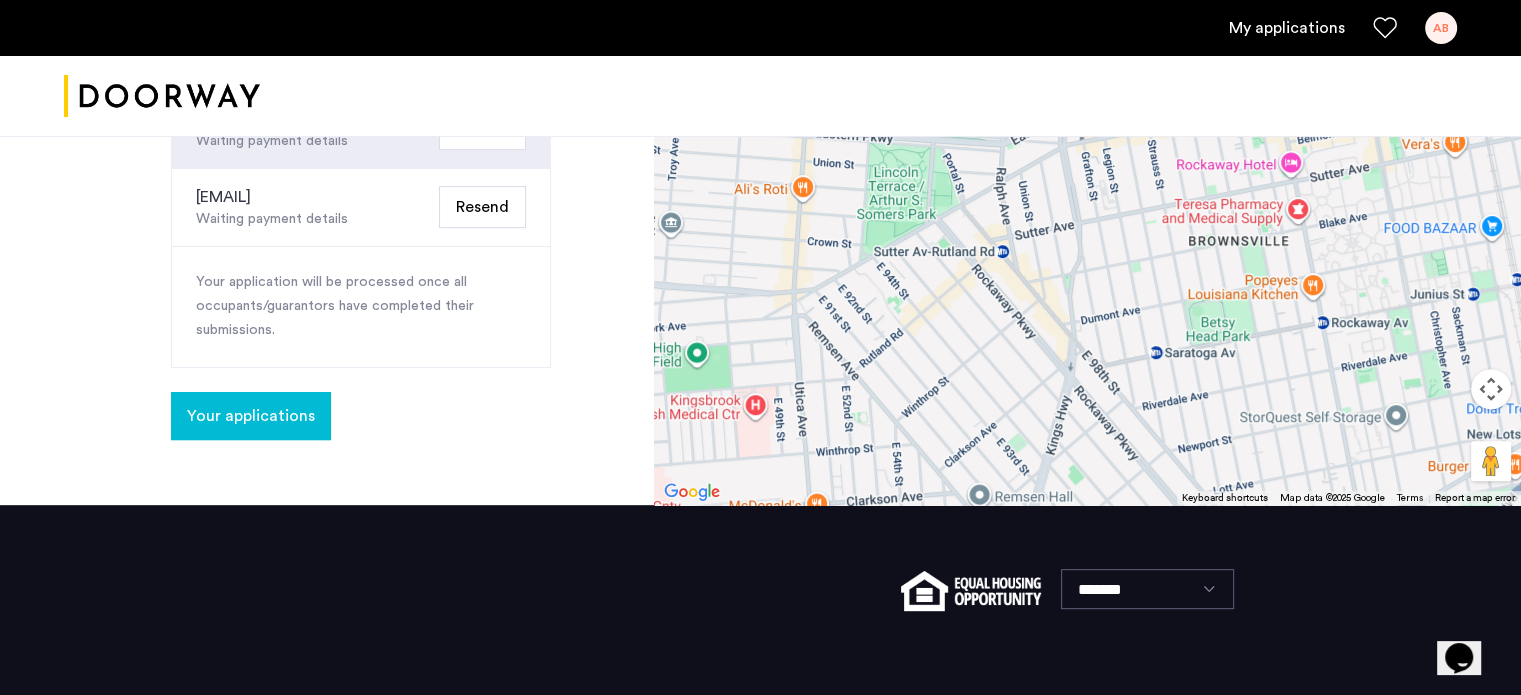click on "Your applications" 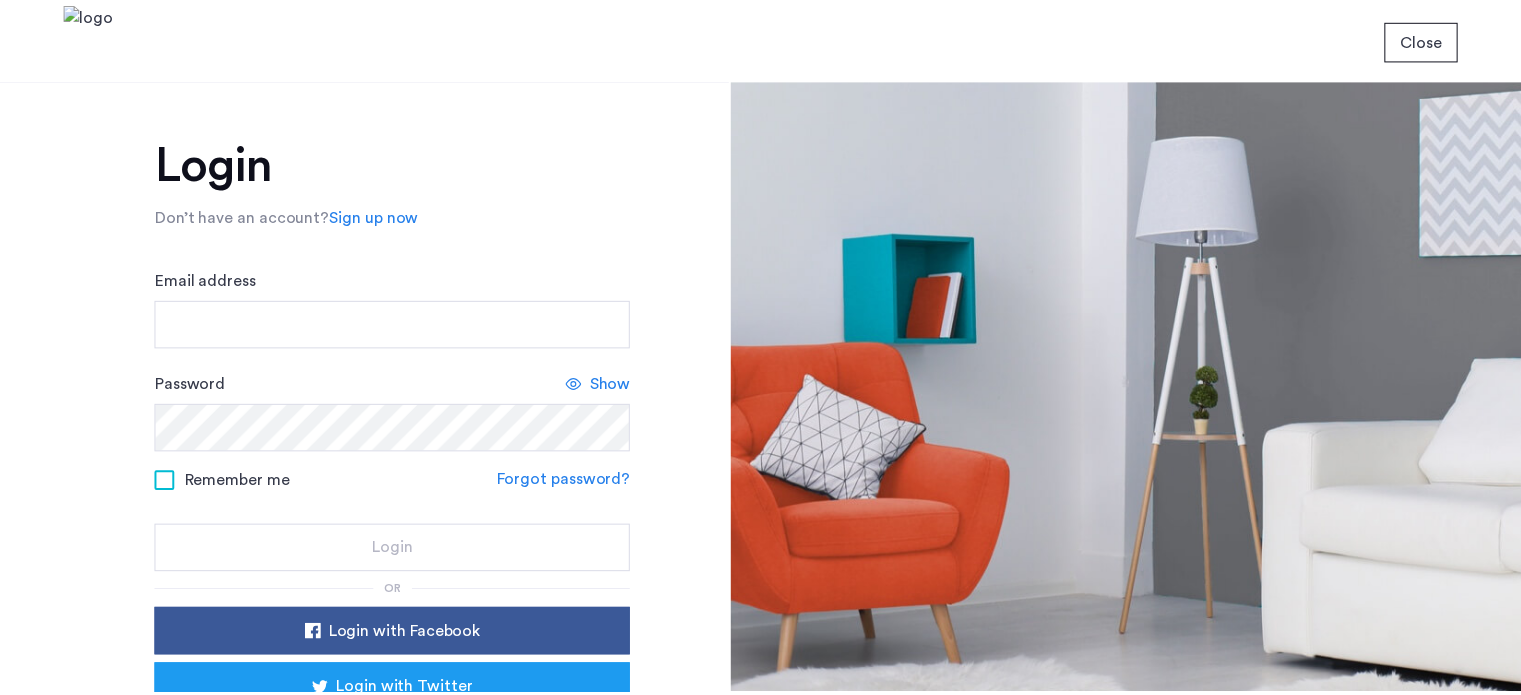 scroll, scrollTop: 0, scrollLeft: 0, axis: both 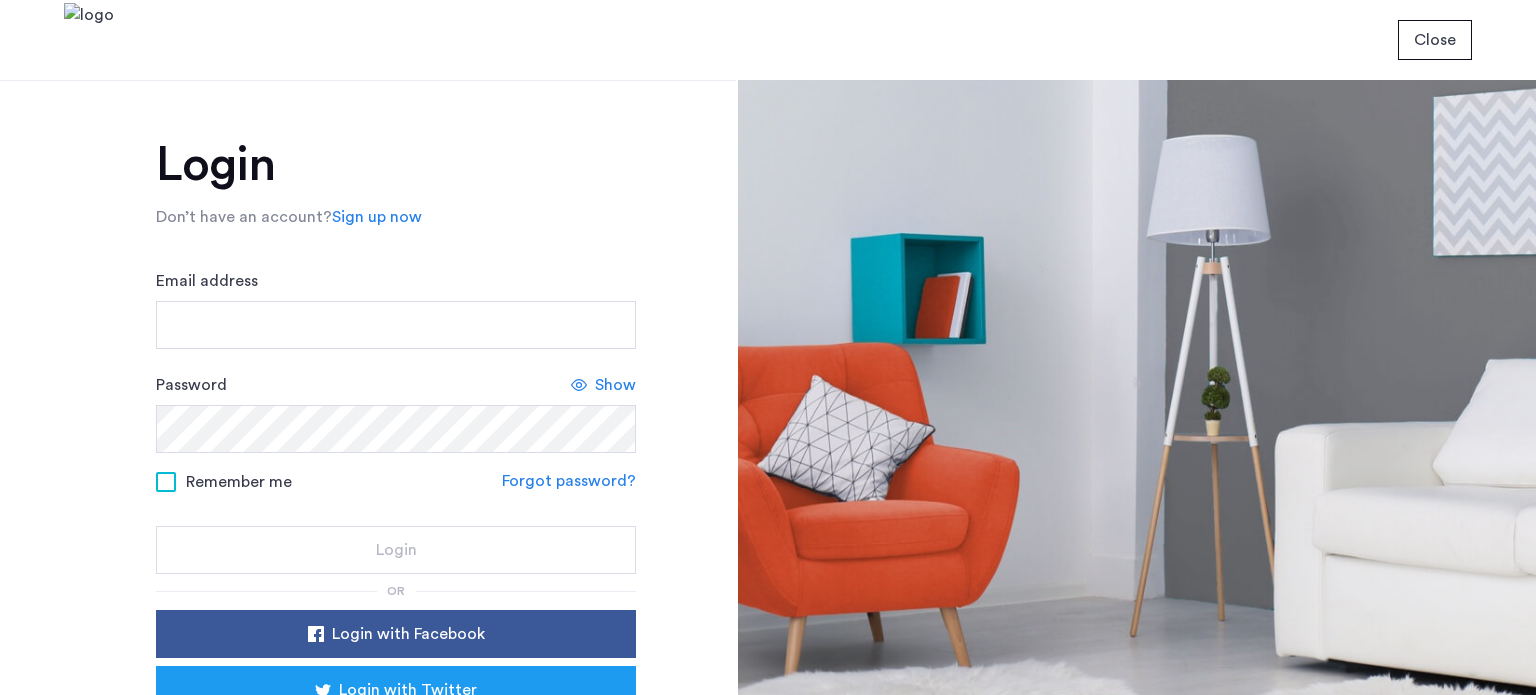 type on "**********" 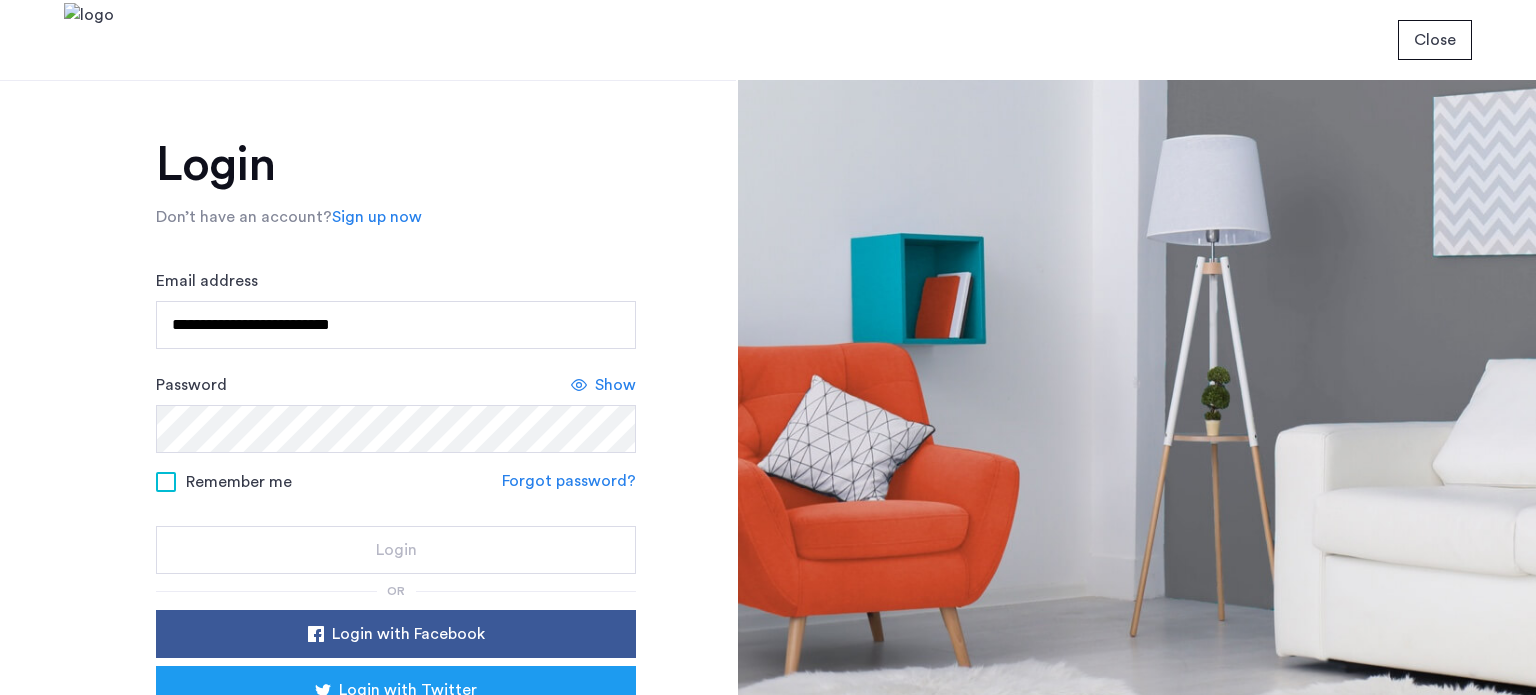 click on "Remember me" 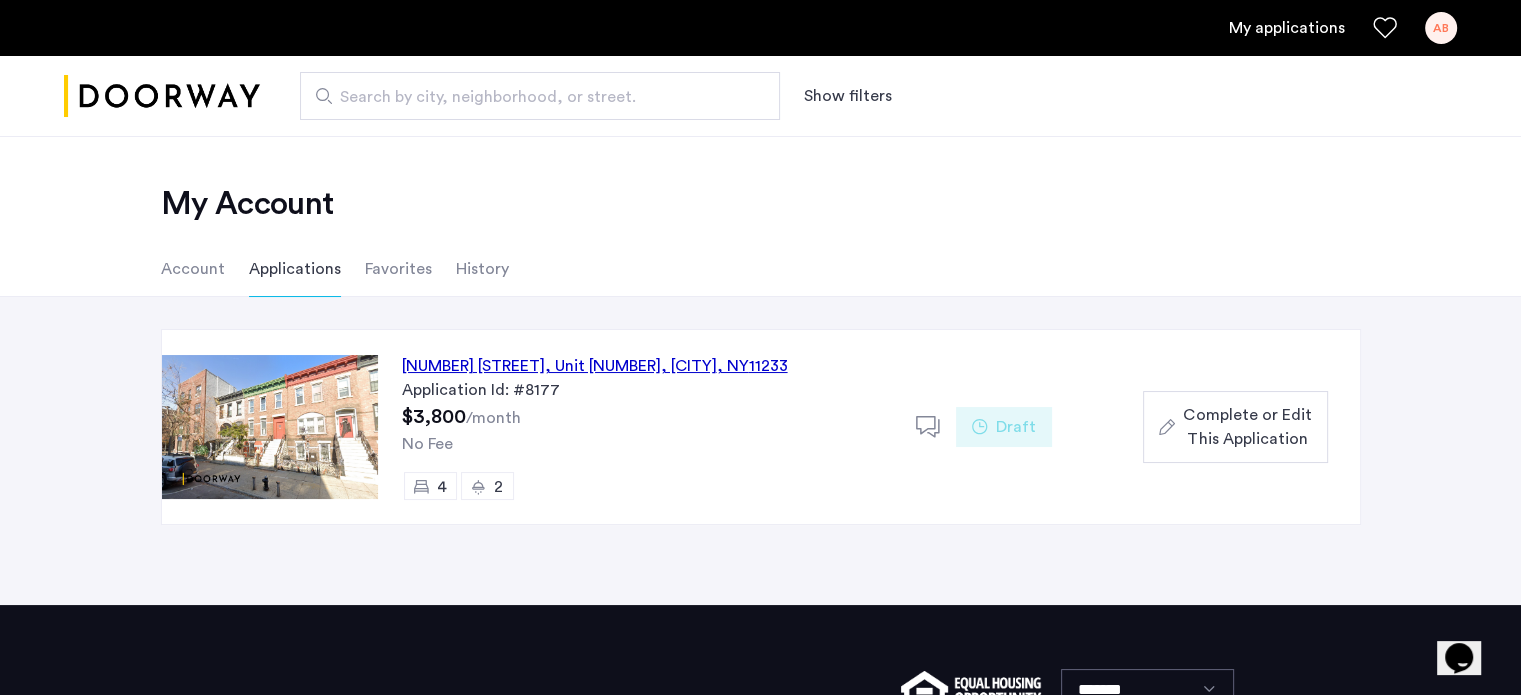scroll, scrollTop: 0, scrollLeft: 0, axis: both 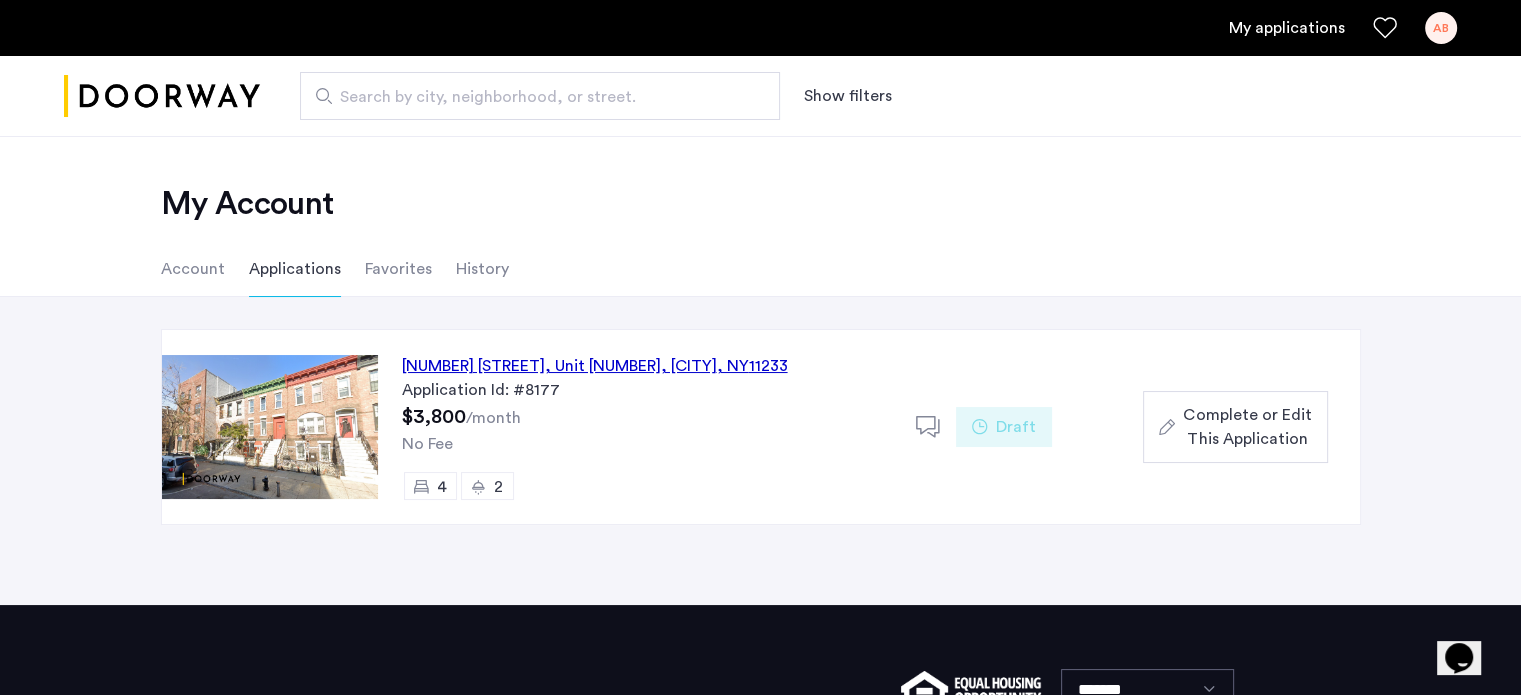 click on "2067 Pacific Street, Unit 2, Brooklyn , NY  11233  Application Id: #8177 $3,800  /month No Fee 4 2  Draft  Complete or Edit This Application  Back  page  1 / 1  You're on page  1  Next  page" 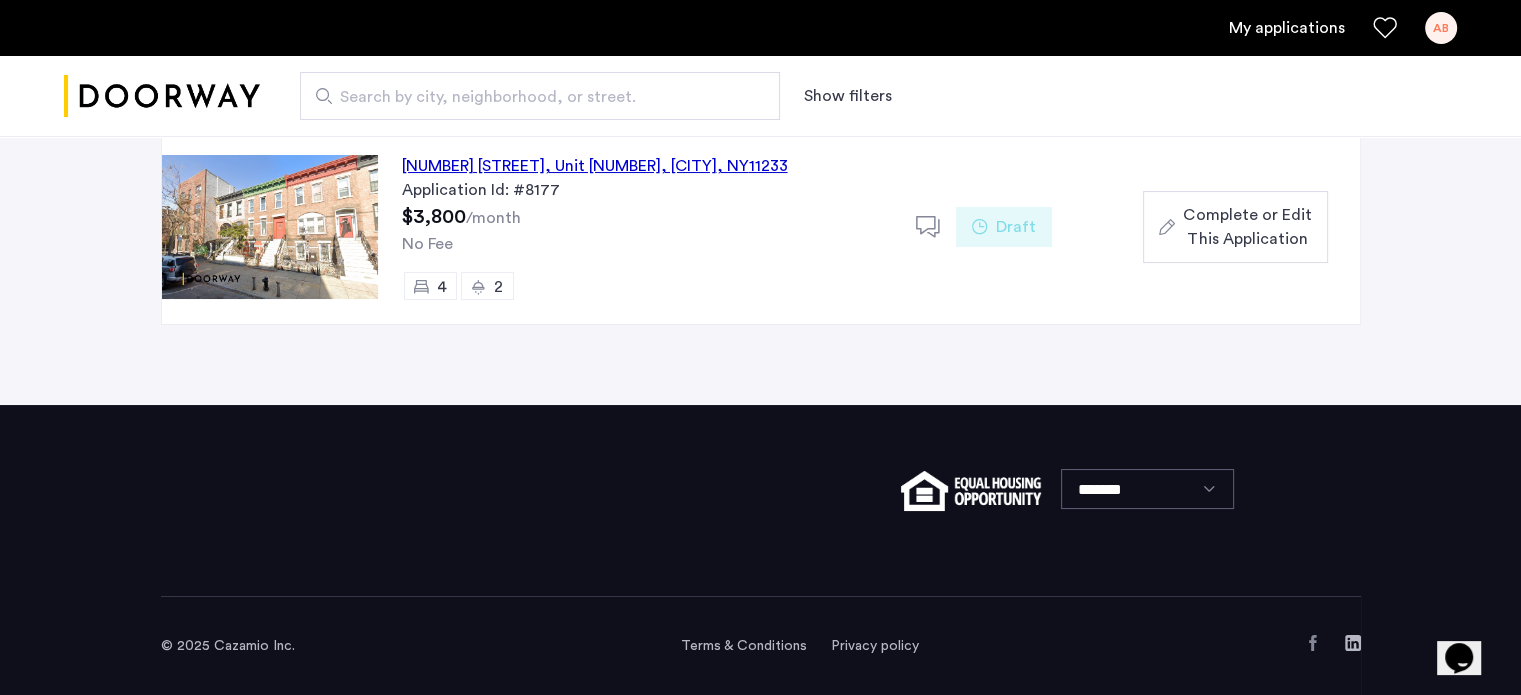 scroll, scrollTop: 0, scrollLeft: 0, axis: both 